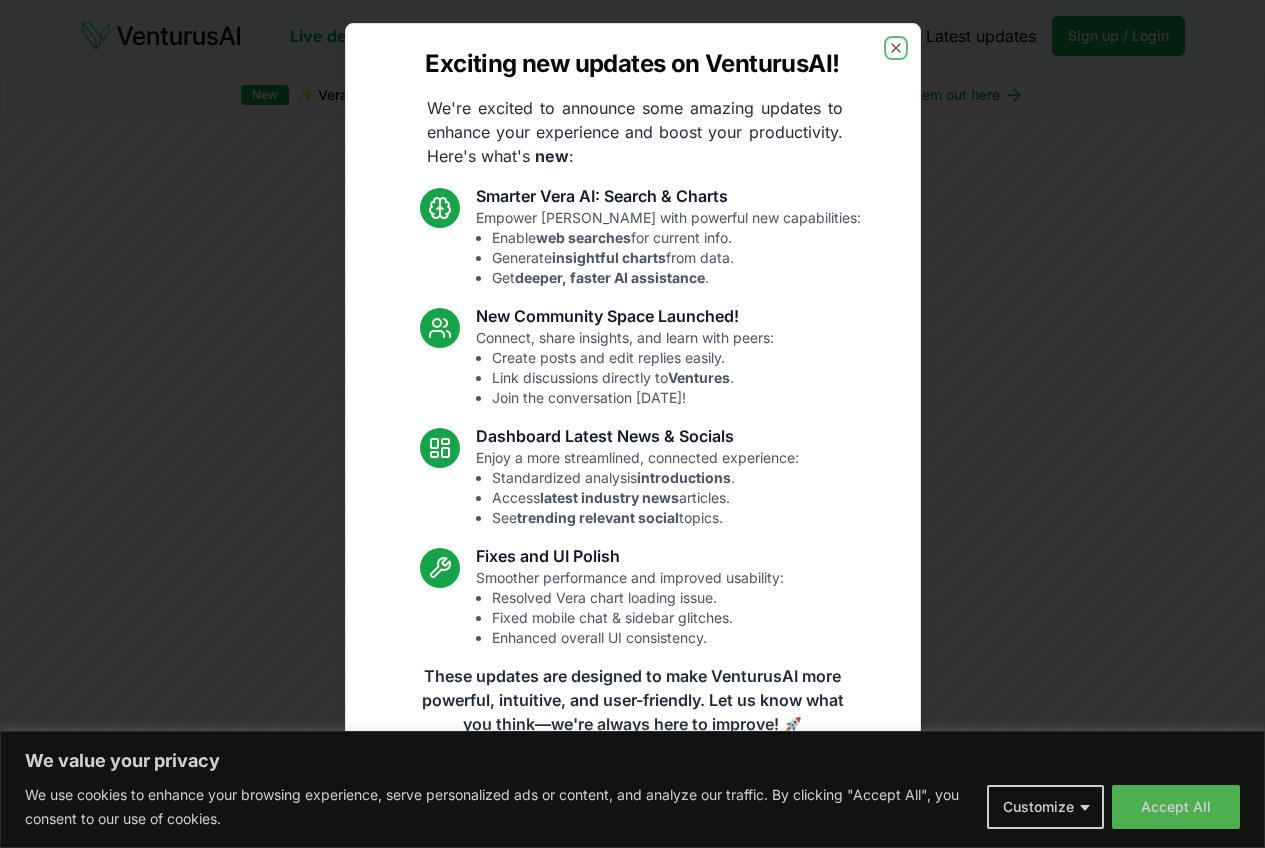scroll, scrollTop: 0, scrollLeft: 0, axis: both 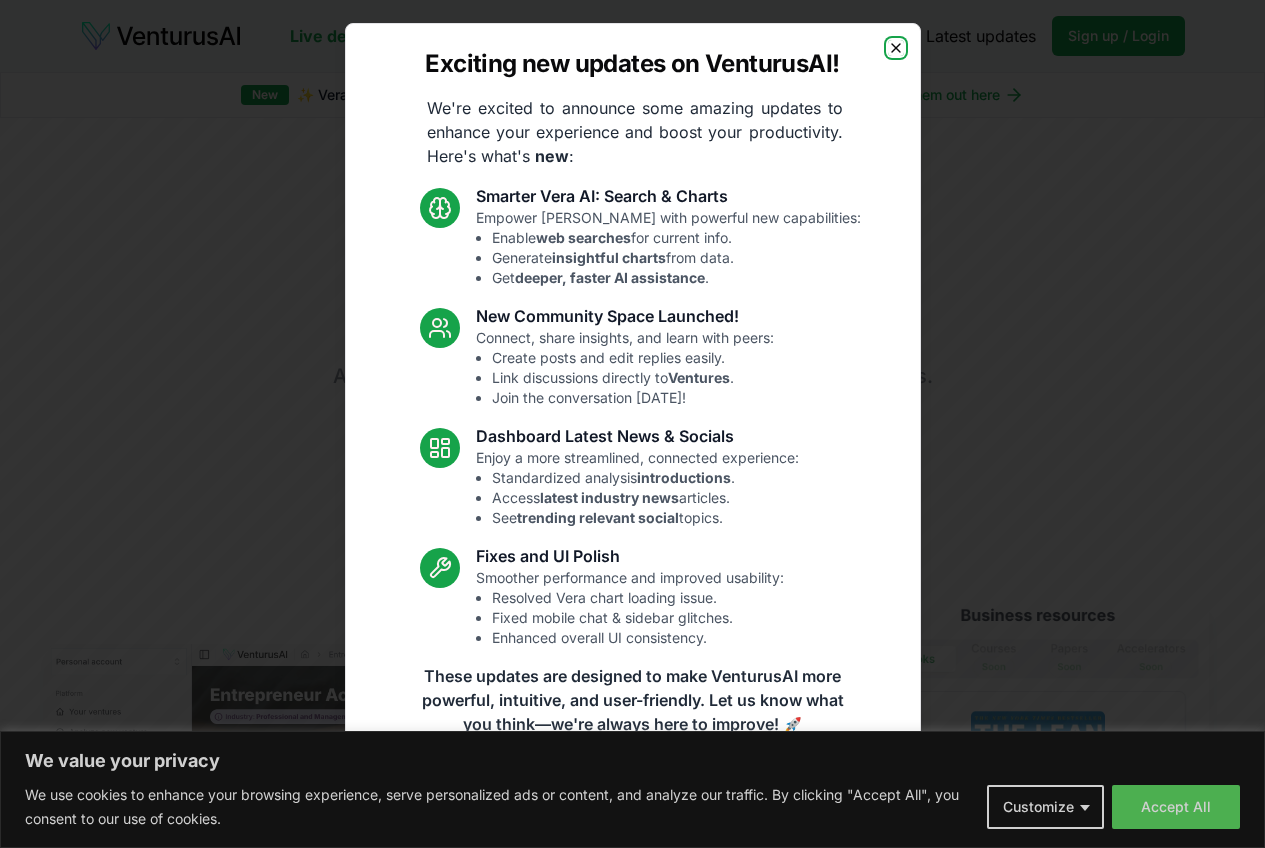 click 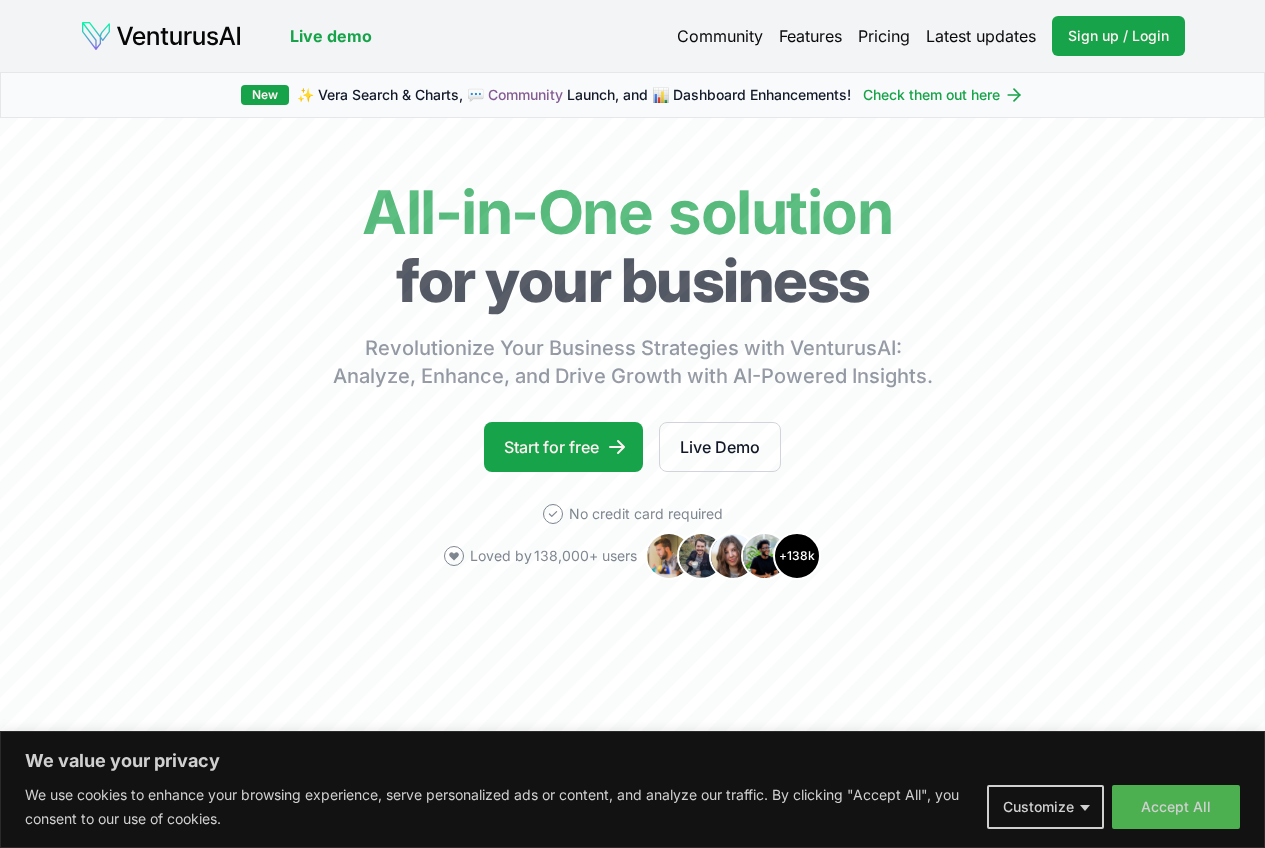 scroll, scrollTop: 100, scrollLeft: 0, axis: vertical 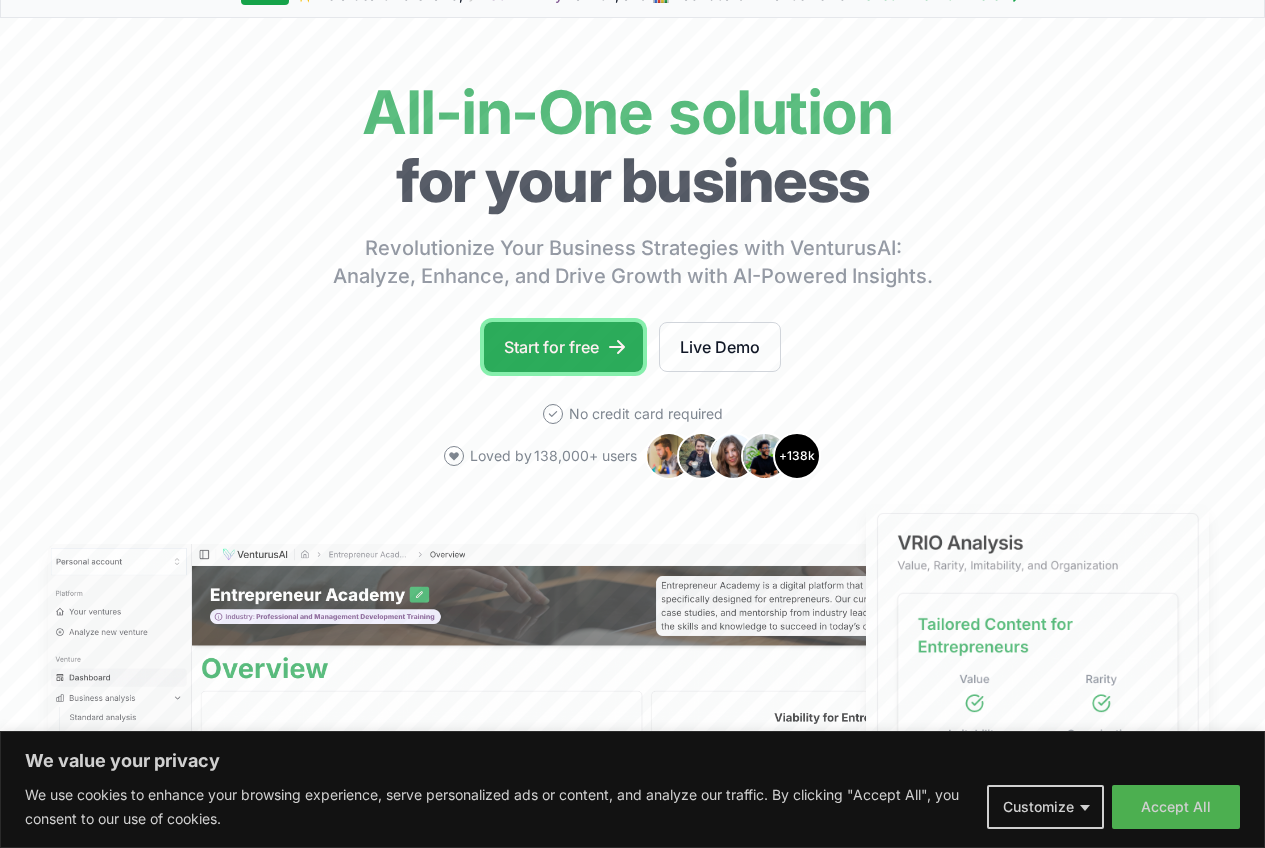 click on "Start for free" at bounding box center [563, 347] 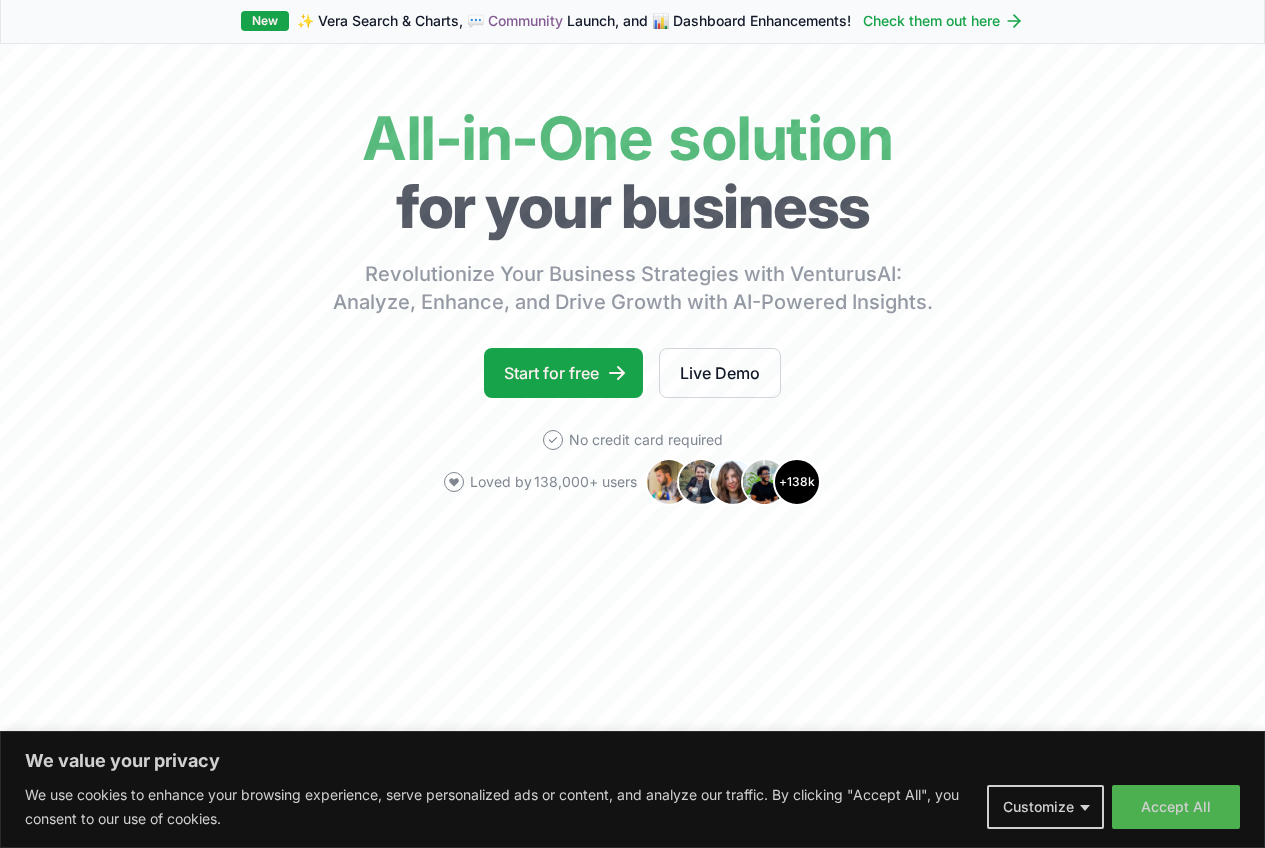 scroll, scrollTop: 200, scrollLeft: 0, axis: vertical 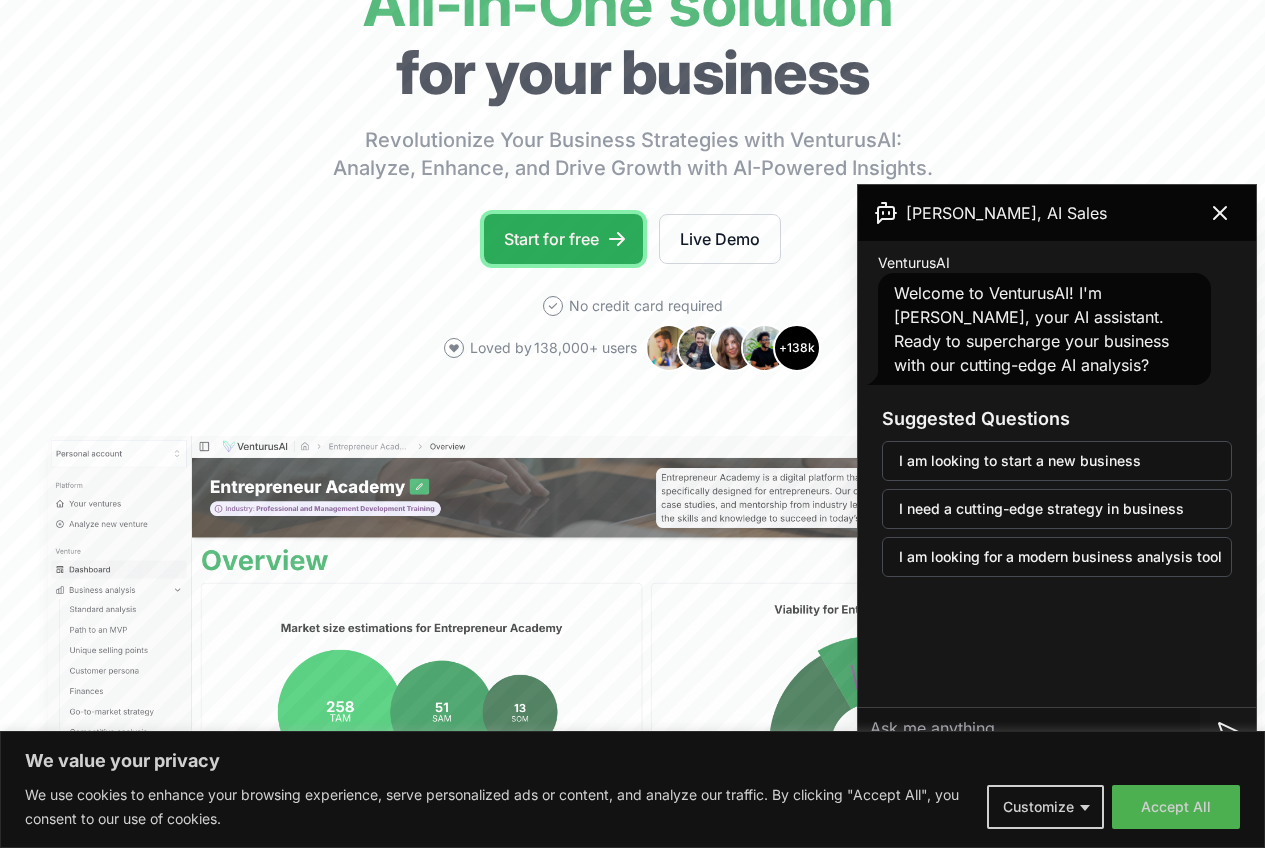 click on "Start for free" at bounding box center (563, 239) 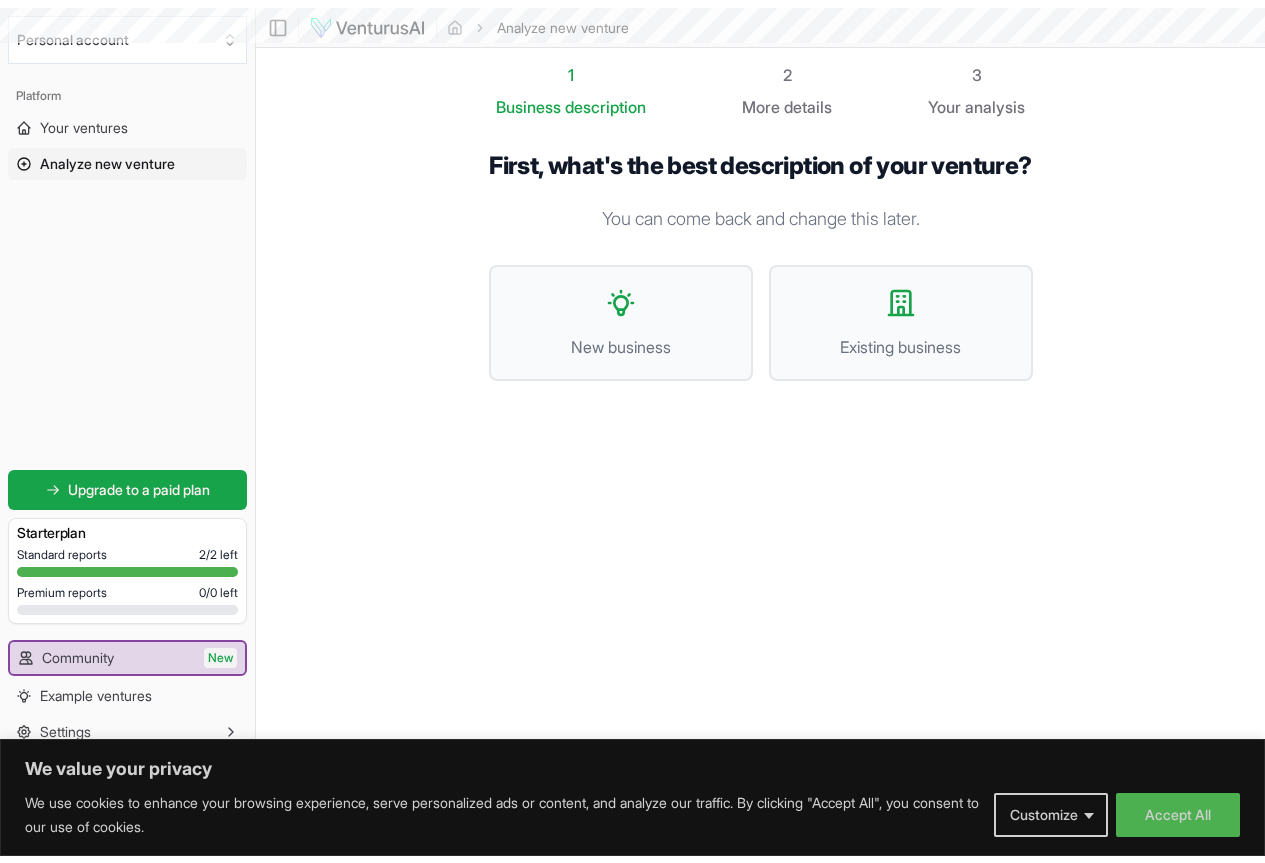 scroll, scrollTop: 0, scrollLeft: 0, axis: both 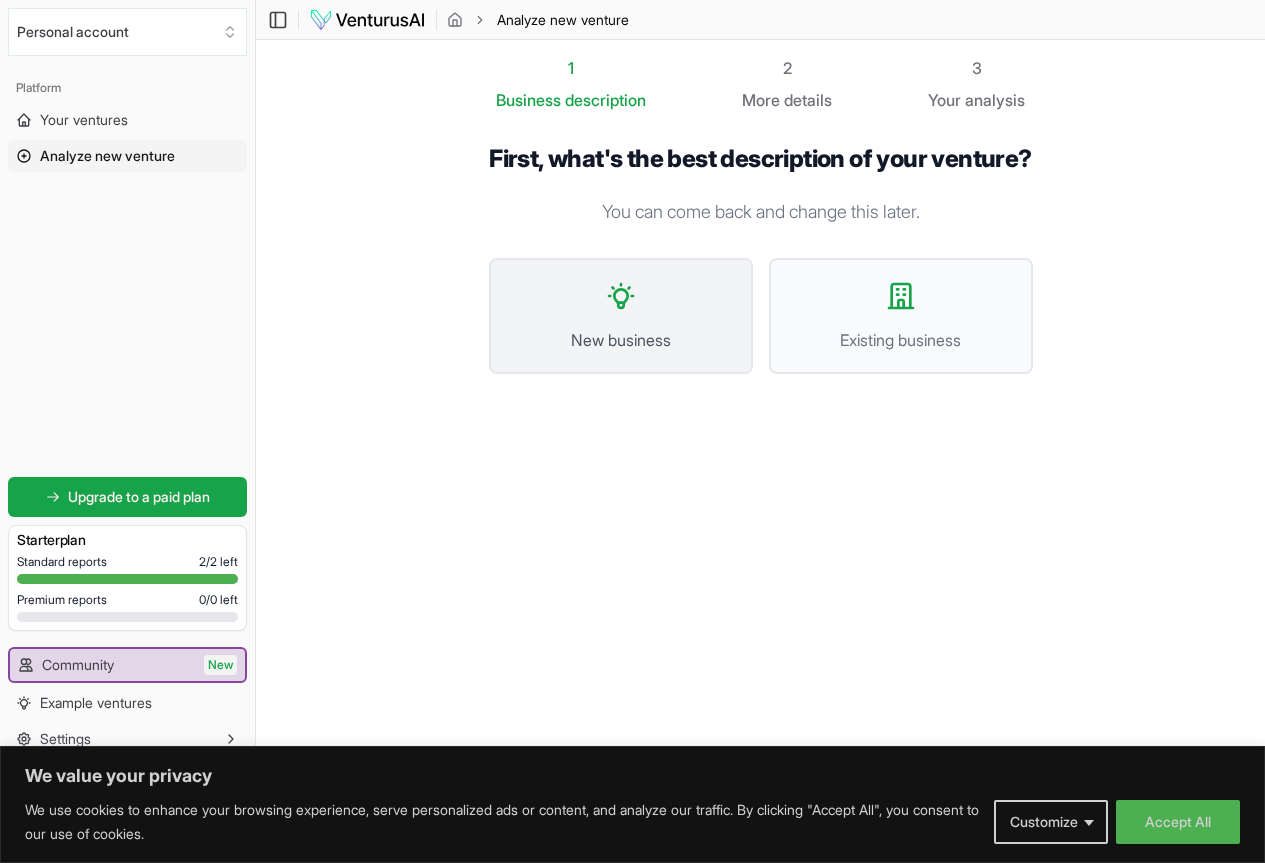 click on "New business" at bounding box center [621, 316] 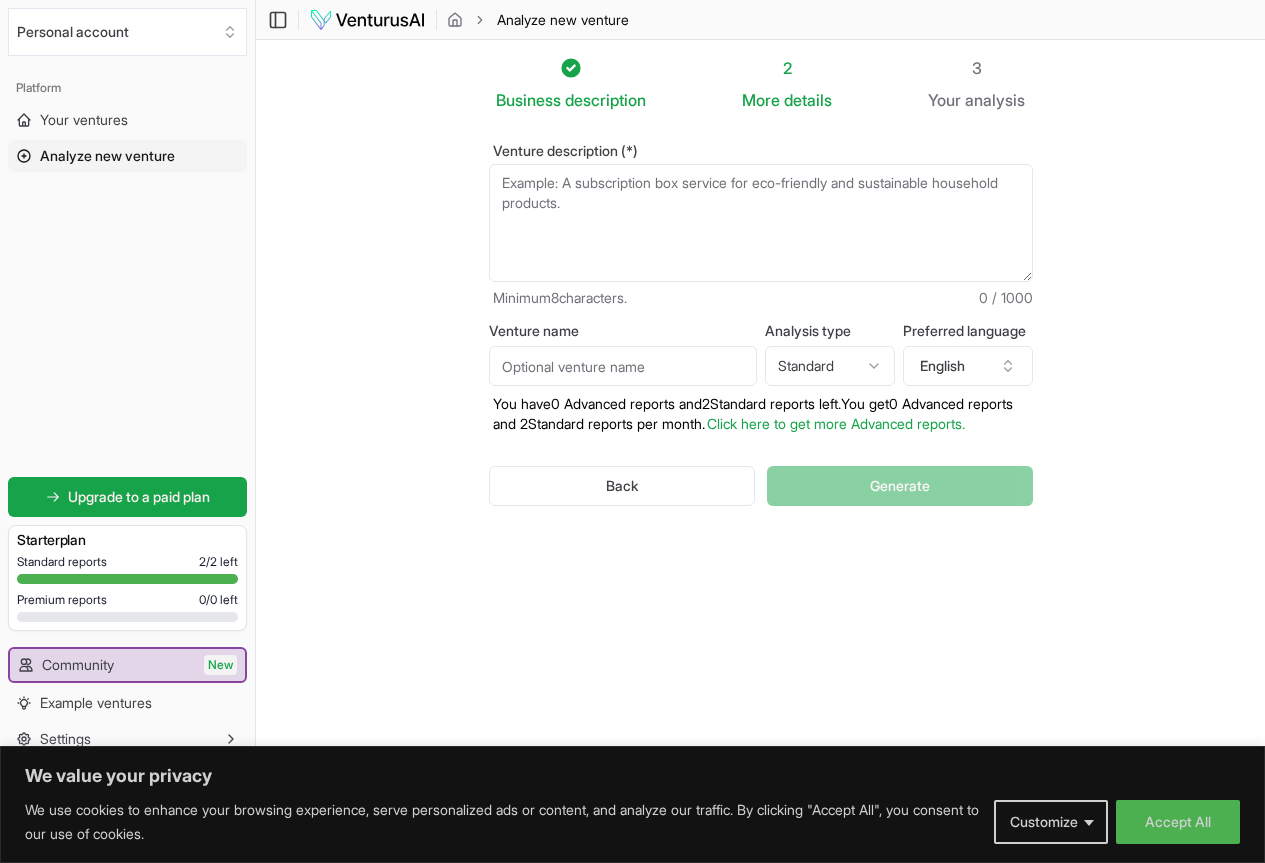 scroll, scrollTop: 1, scrollLeft: 0, axis: vertical 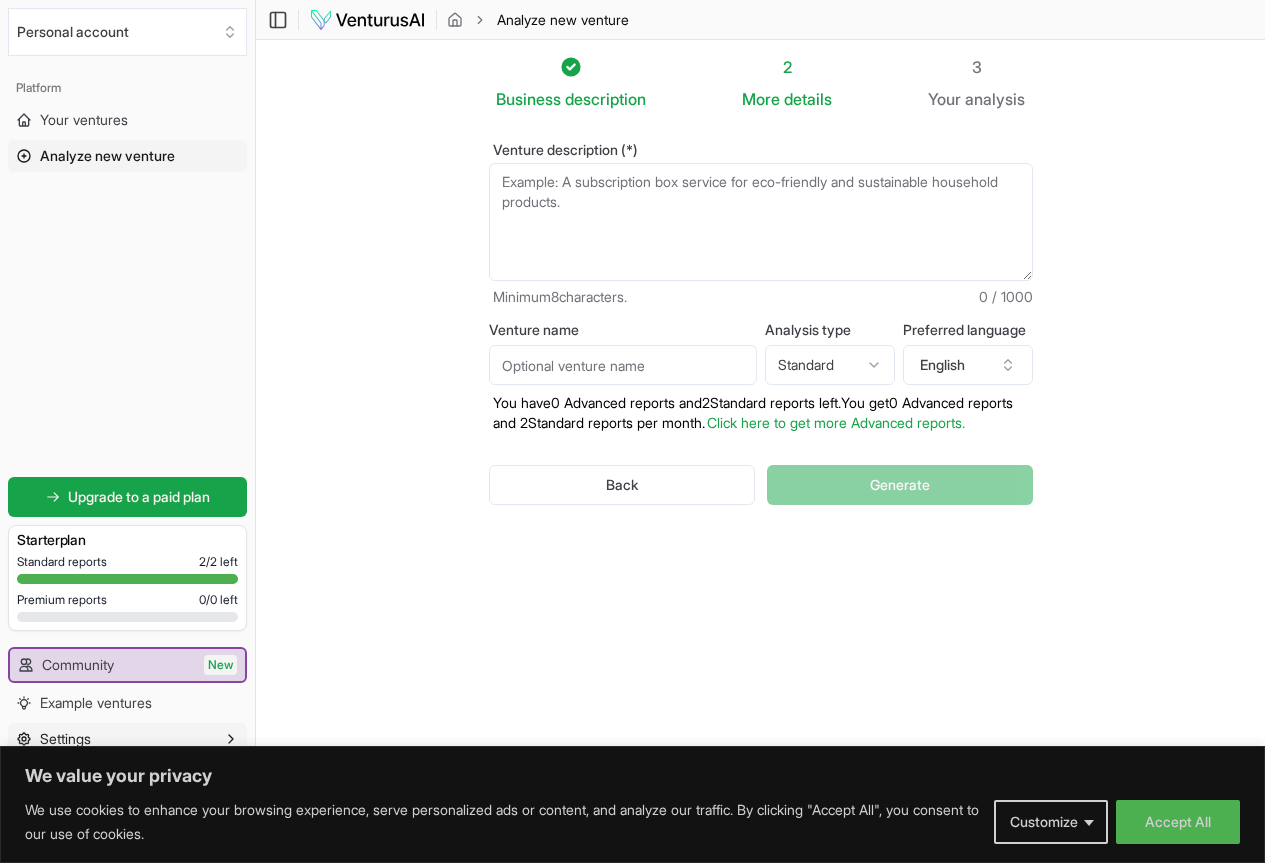 click on "Settings" at bounding box center (127, 739) 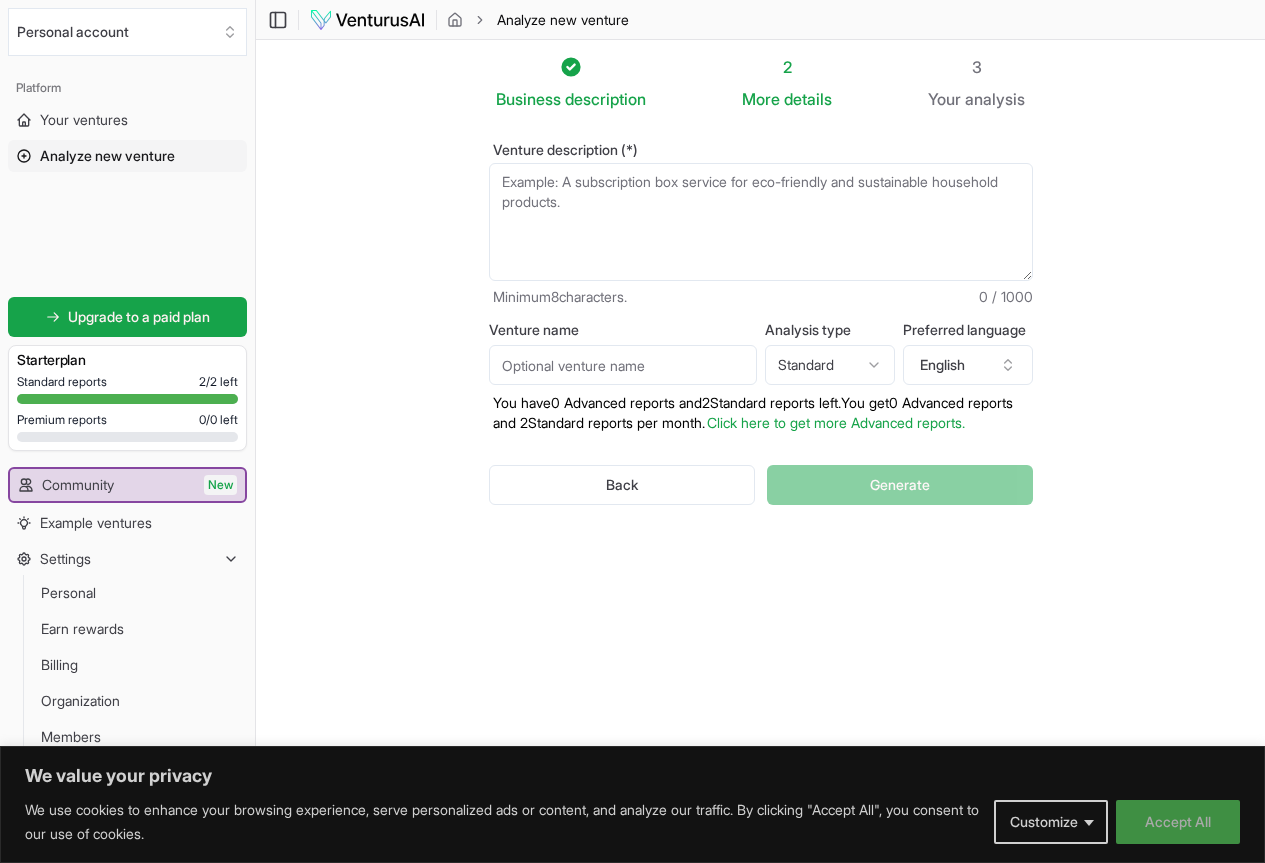 click on "Accept All" at bounding box center [1178, 822] 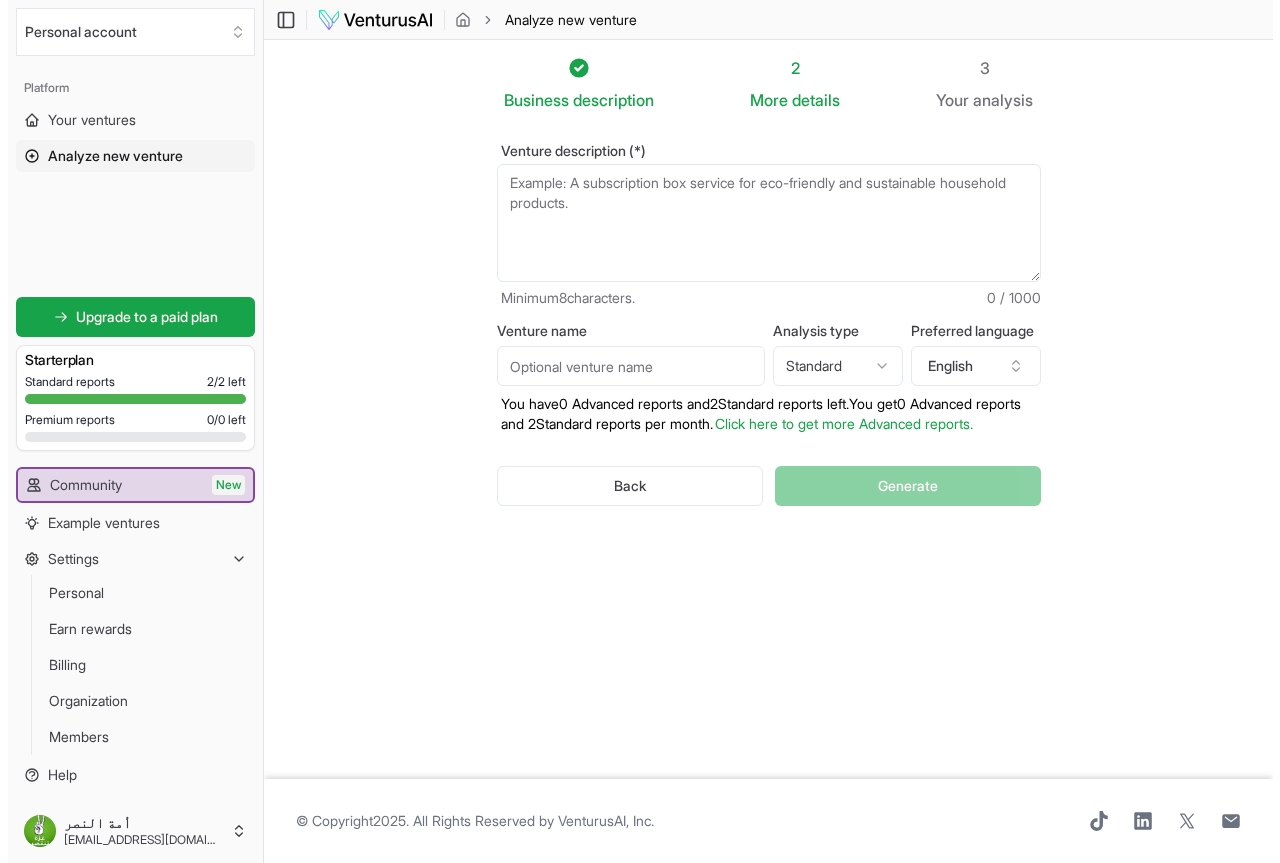scroll, scrollTop: 0, scrollLeft: 0, axis: both 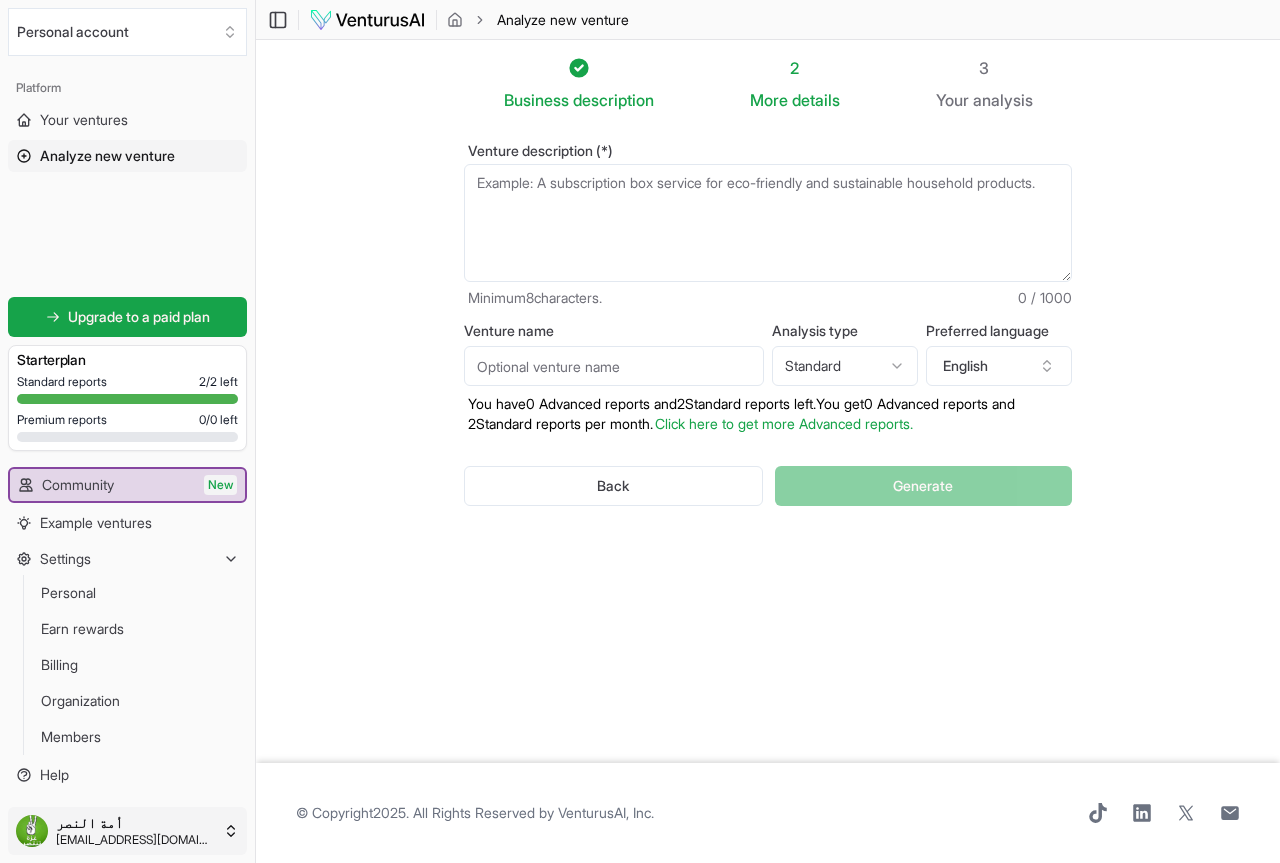 click on "We value your privacy We use cookies to enhance your browsing experience, serve personalized ads or content, and analyze our traffic. By clicking "Accept All", you consent to our use of cookies. Customize    Accept All Customize Consent Preferences   We use cookies to help you navigate efficiently and perform certain functions. You will find detailed information about all cookies under each consent category below. The cookies that are categorized as "Necessary" are stored on your browser as they are essential for enabling the basic functionalities of the site. ...  Show more Necessary Always Active Necessary cookies are required to enable the basic features of this site, such as providing secure log-in or adjusting your consent preferences. These cookies do not store any personally identifiable data. Cookie cookieyes-consent Duration 1 year Description Cookie __cf_bm Duration 1 hour Description This cookie, set by Cloudflare, is used to support Cloudflare Bot Management.  Cookie _cfuvid Duration session lidc" at bounding box center (640, 431) 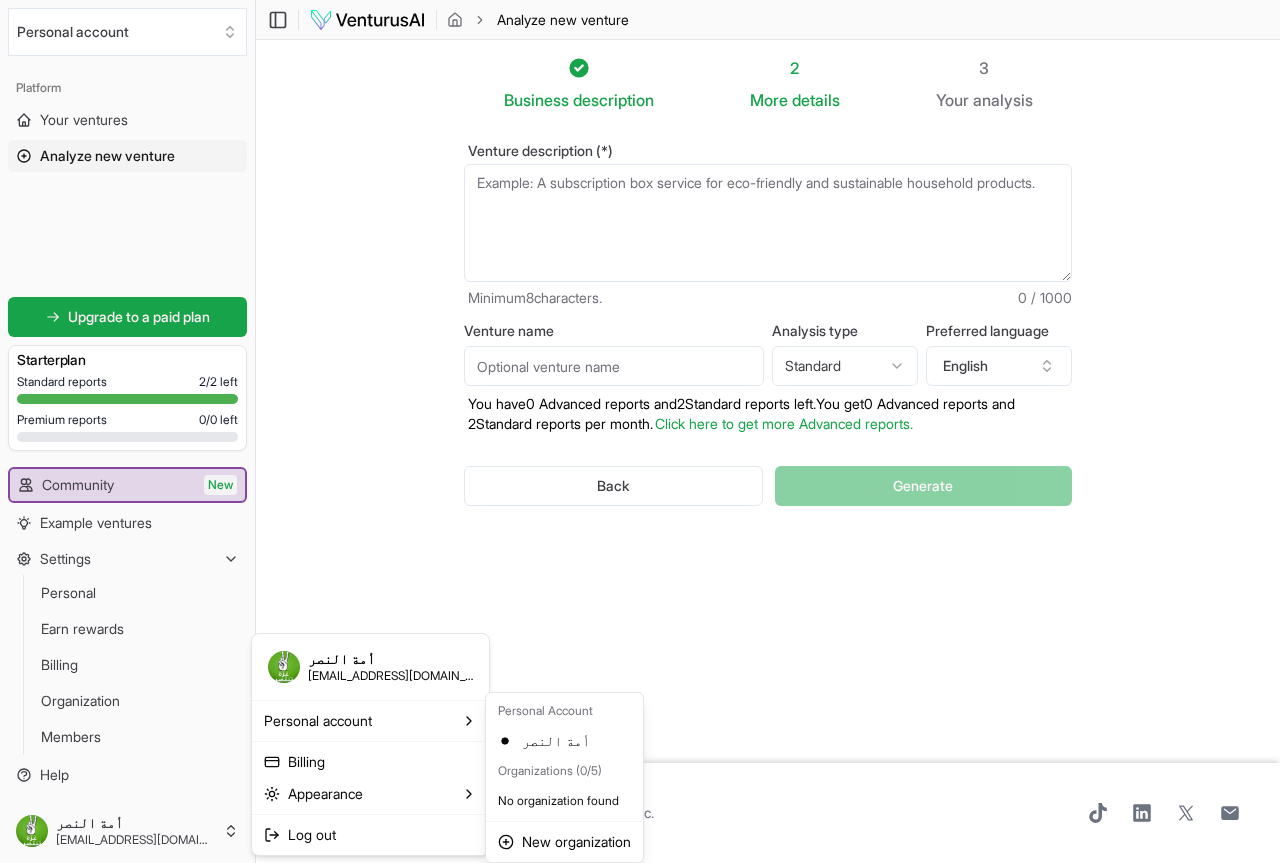 click on "We value your privacy We use cookies to enhance your browsing experience, serve personalized ads or content, and analyze our traffic. By clicking "Accept All", you consent to our use of cookies. Customize    Accept All Customize Consent Preferences   We use cookies to help you navigate efficiently and perform certain functions. You will find detailed information about all cookies under each consent category below. The cookies that are categorized as "Necessary" are stored on your browser as they are essential for enabling the basic functionalities of the site. ...  Show more Necessary Always Active Necessary cookies are required to enable the basic features of this site, such as providing secure log-in or adjusting your consent preferences. These cookies do not store any personally identifiable data. Cookie cookieyes-consent Duration 1 year Description Cookie __cf_bm Duration 1 hour Description This cookie, set by Cloudflare, is used to support Cloudflare Bot Management.  Cookie _cfuvid Duration session lidc" at bounding box center [640, 431] 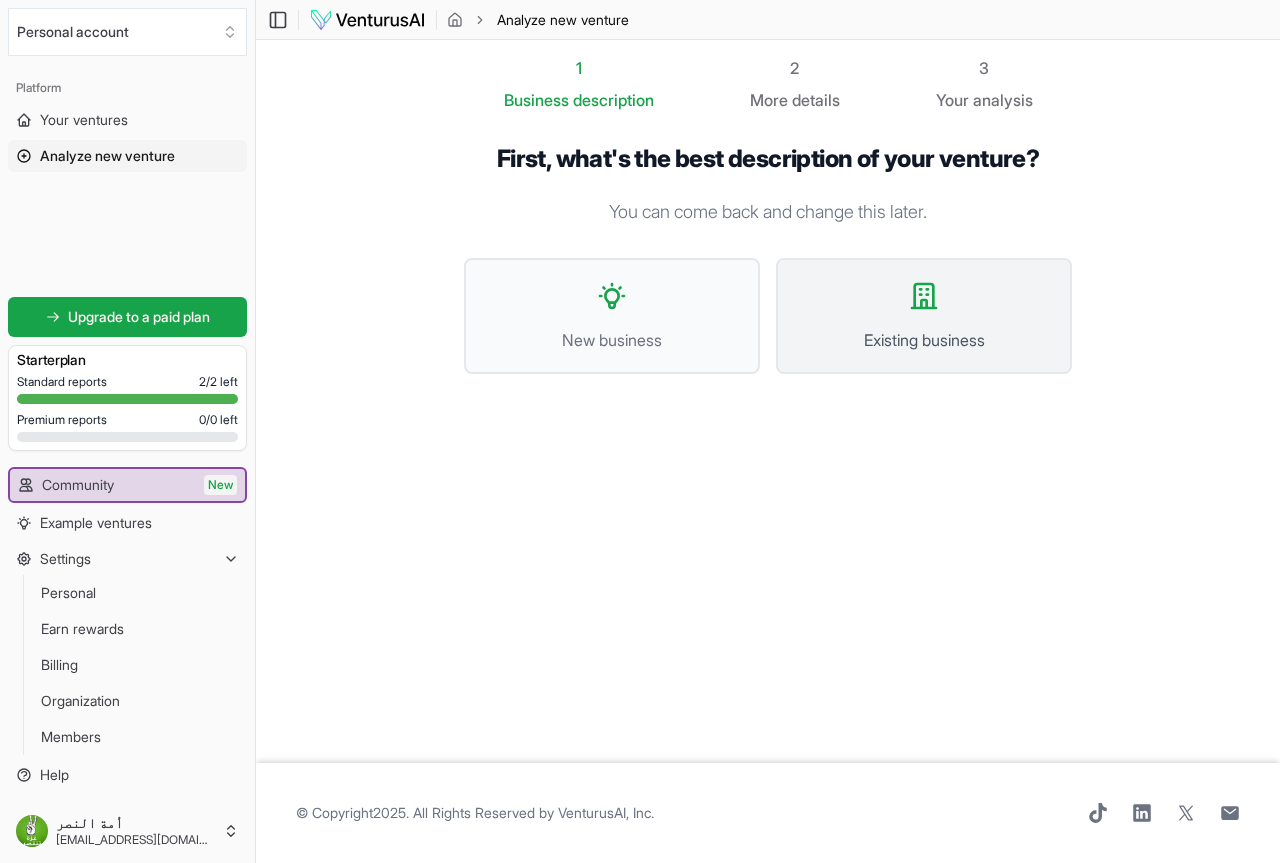 click 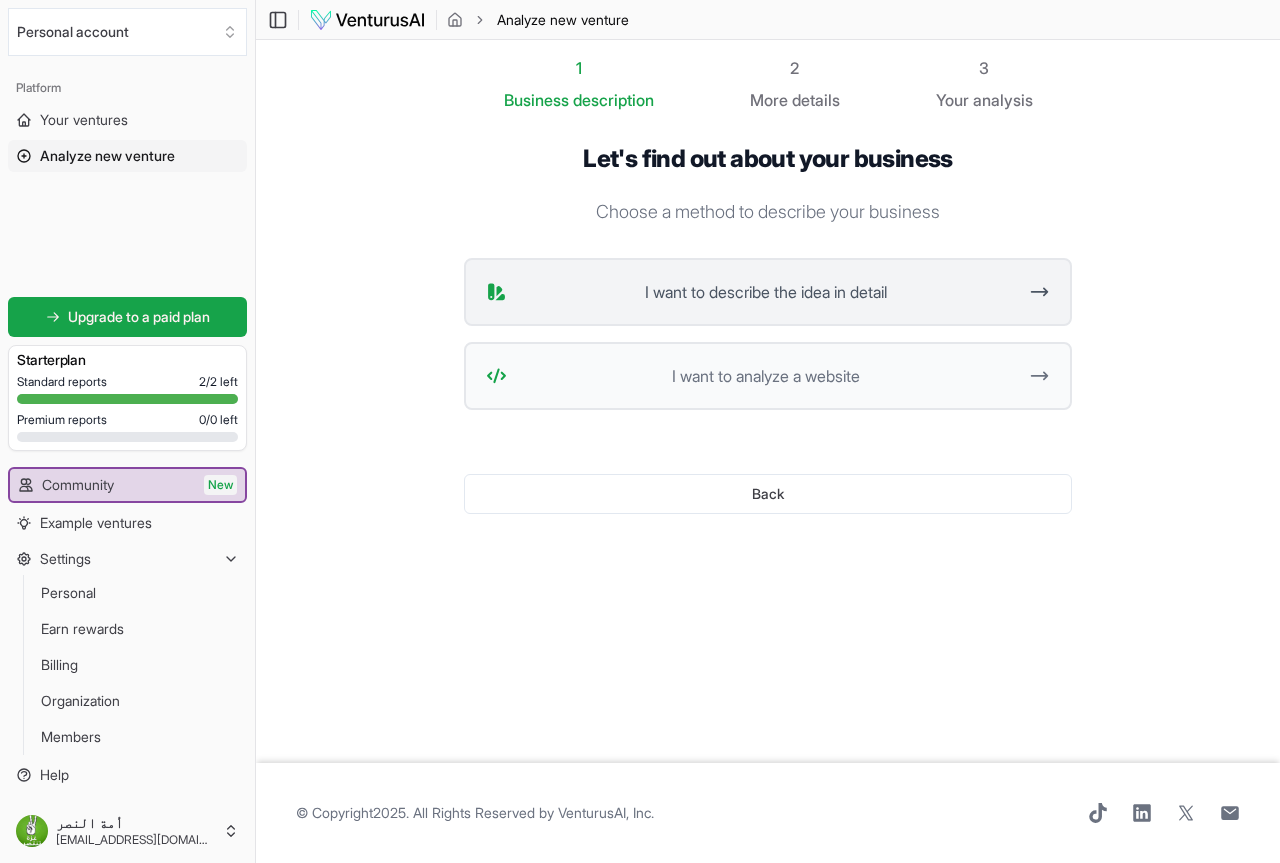 click on "I want to describe the idea in detail" at bounding box center (765, 292) 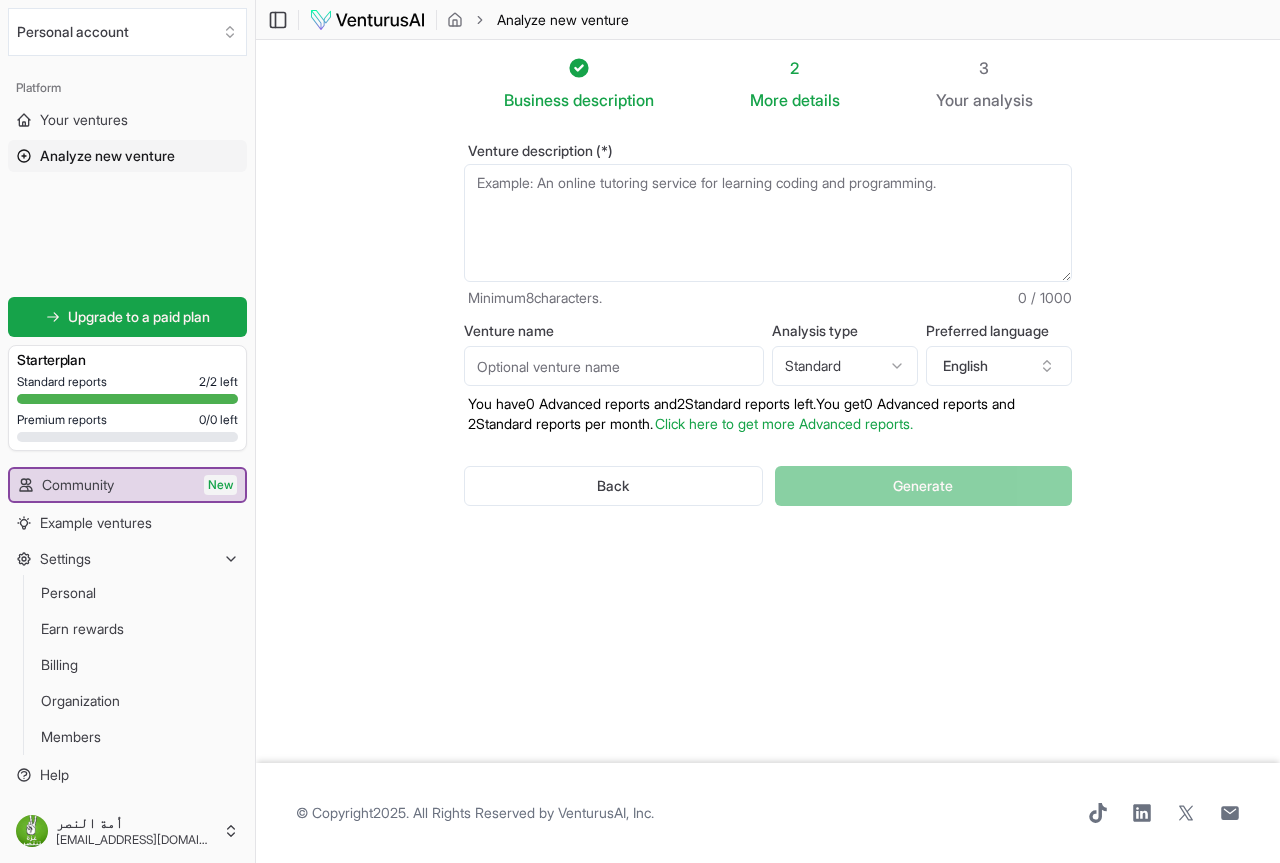 click on "Venture description (*)" at bounding box center (768, 223) 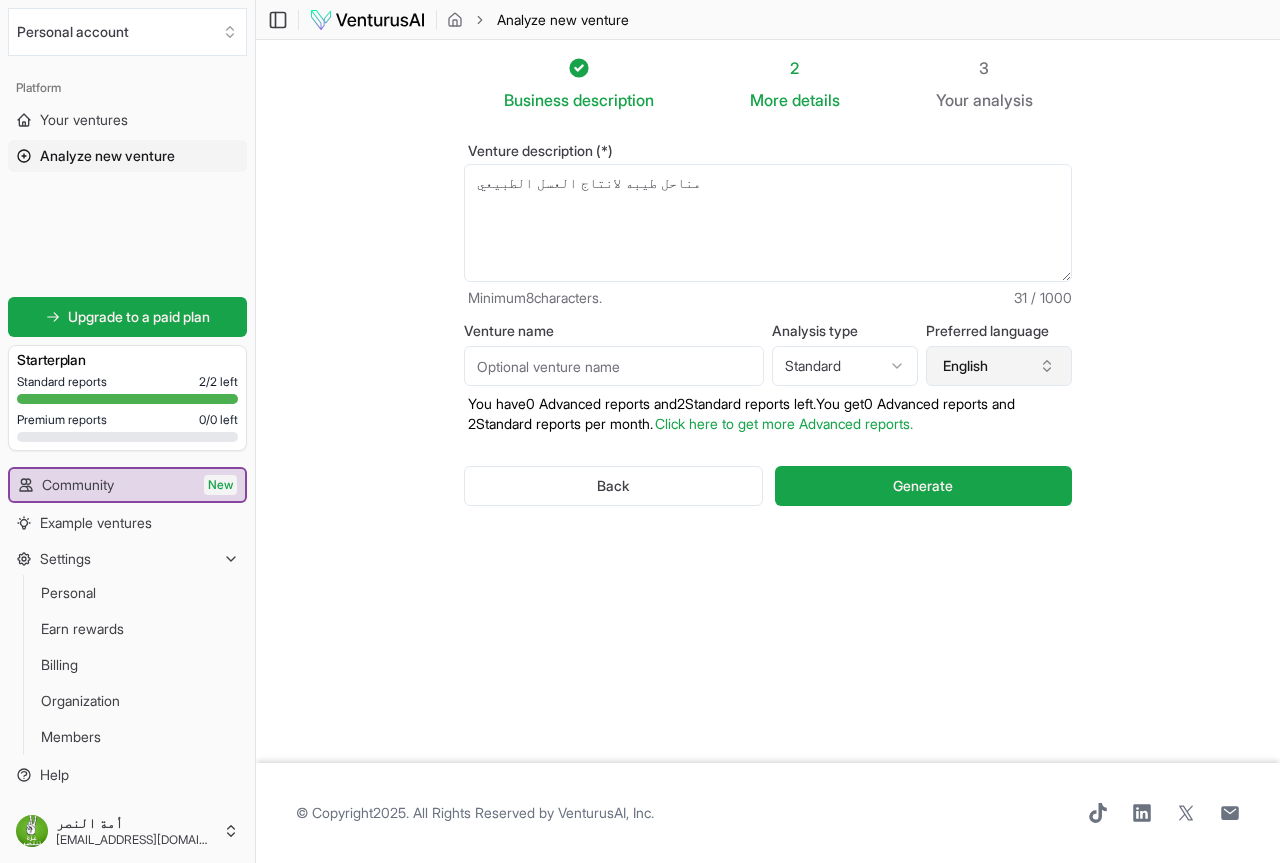 type on "مناحل طيبه لانتاج العسل الطبيعي" 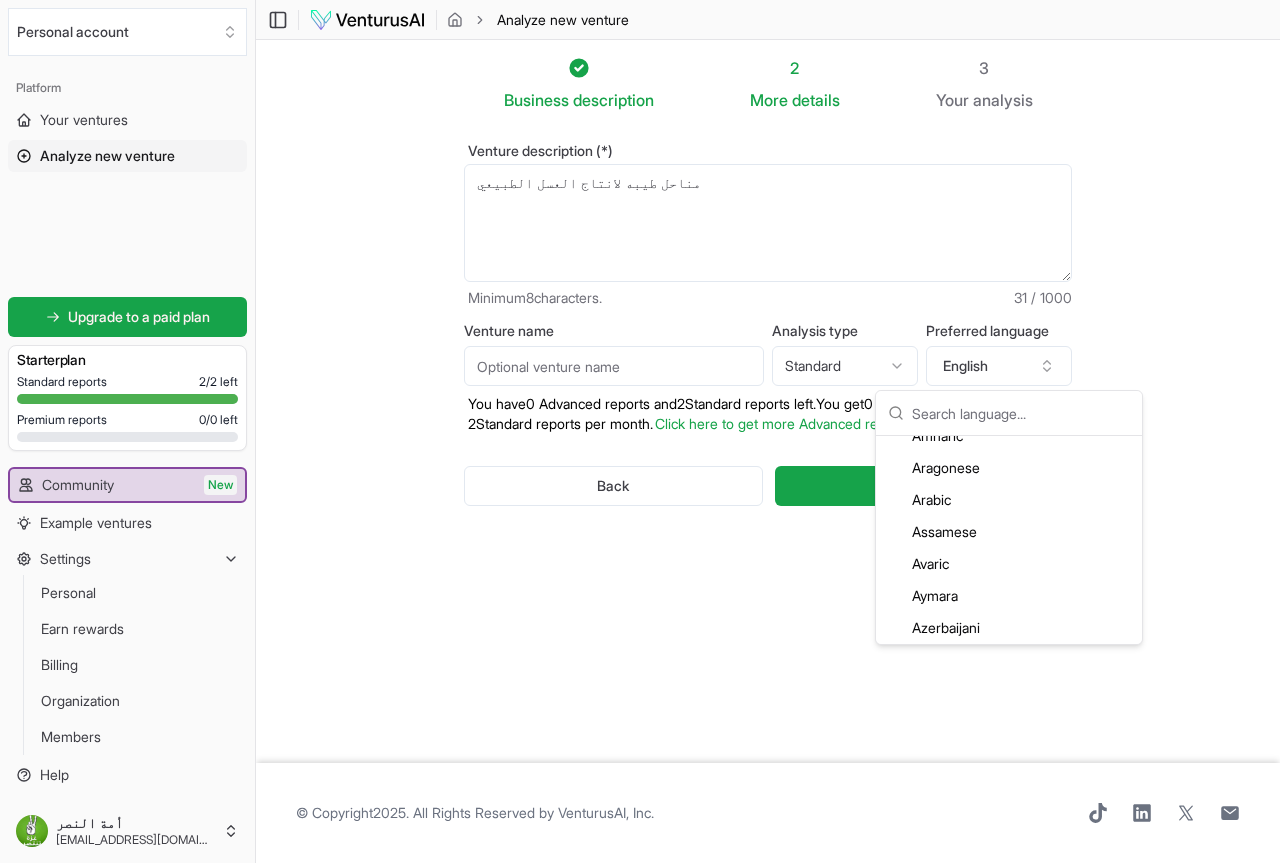 scroll, scrollTop: 200, scrollLeft: 0, axis: vertical 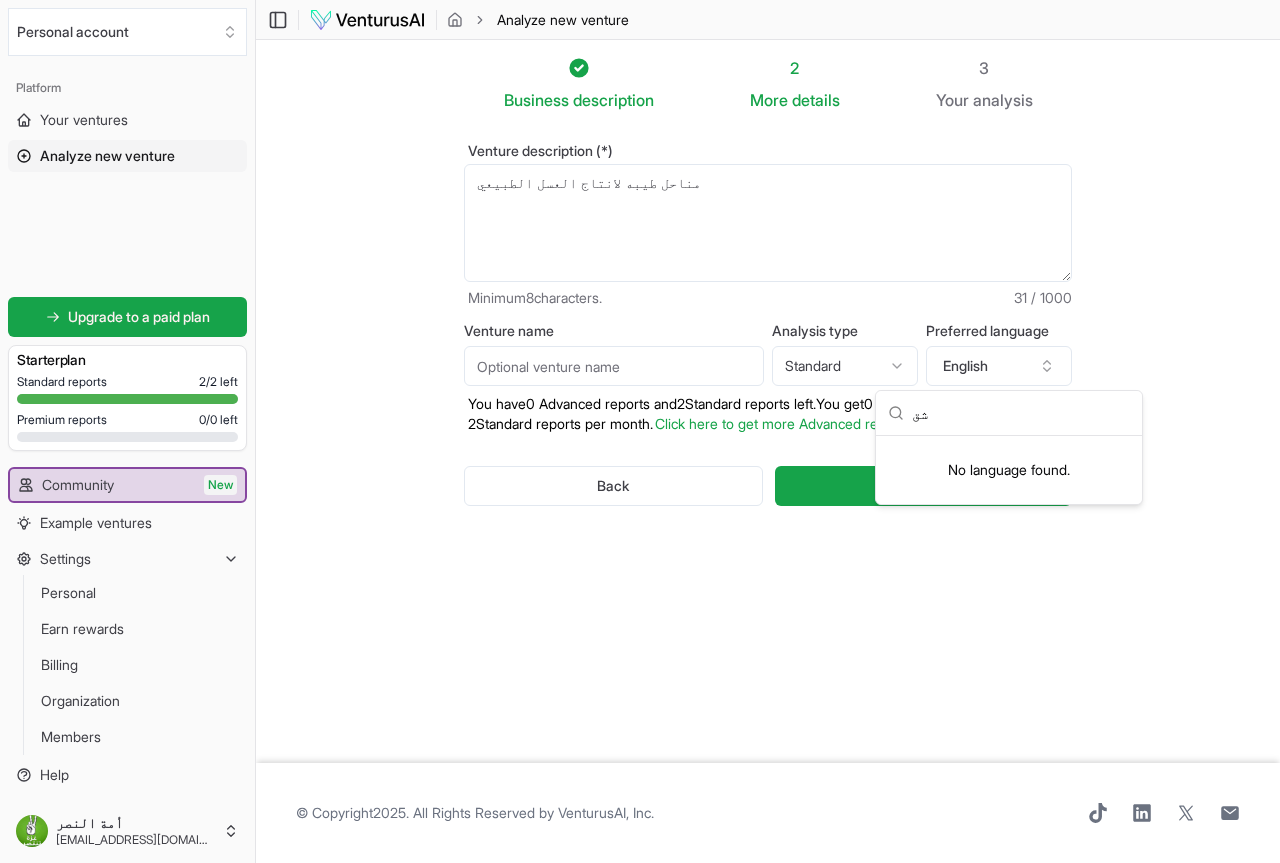 type on "ش" 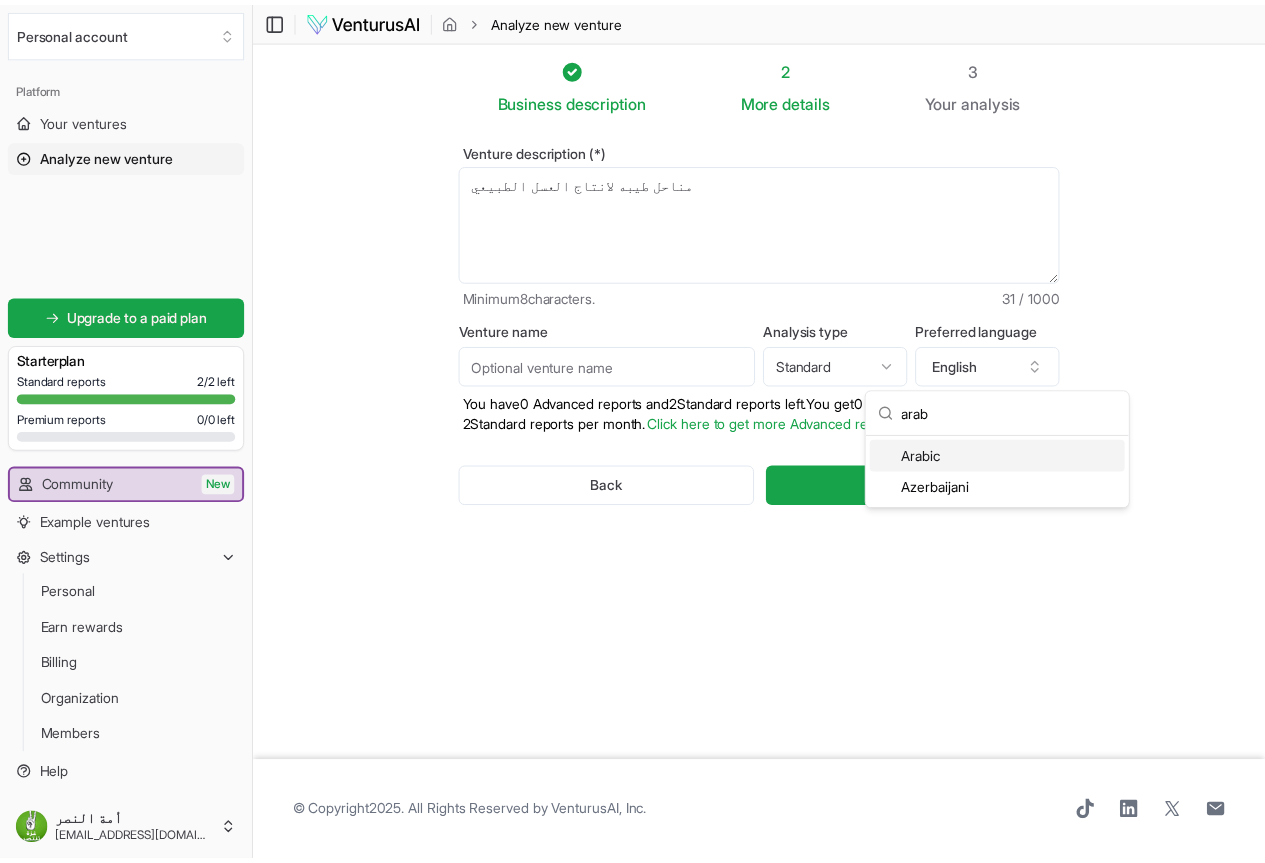 scroll, scrollTop: 0, scrollLeft: 0, axis: both 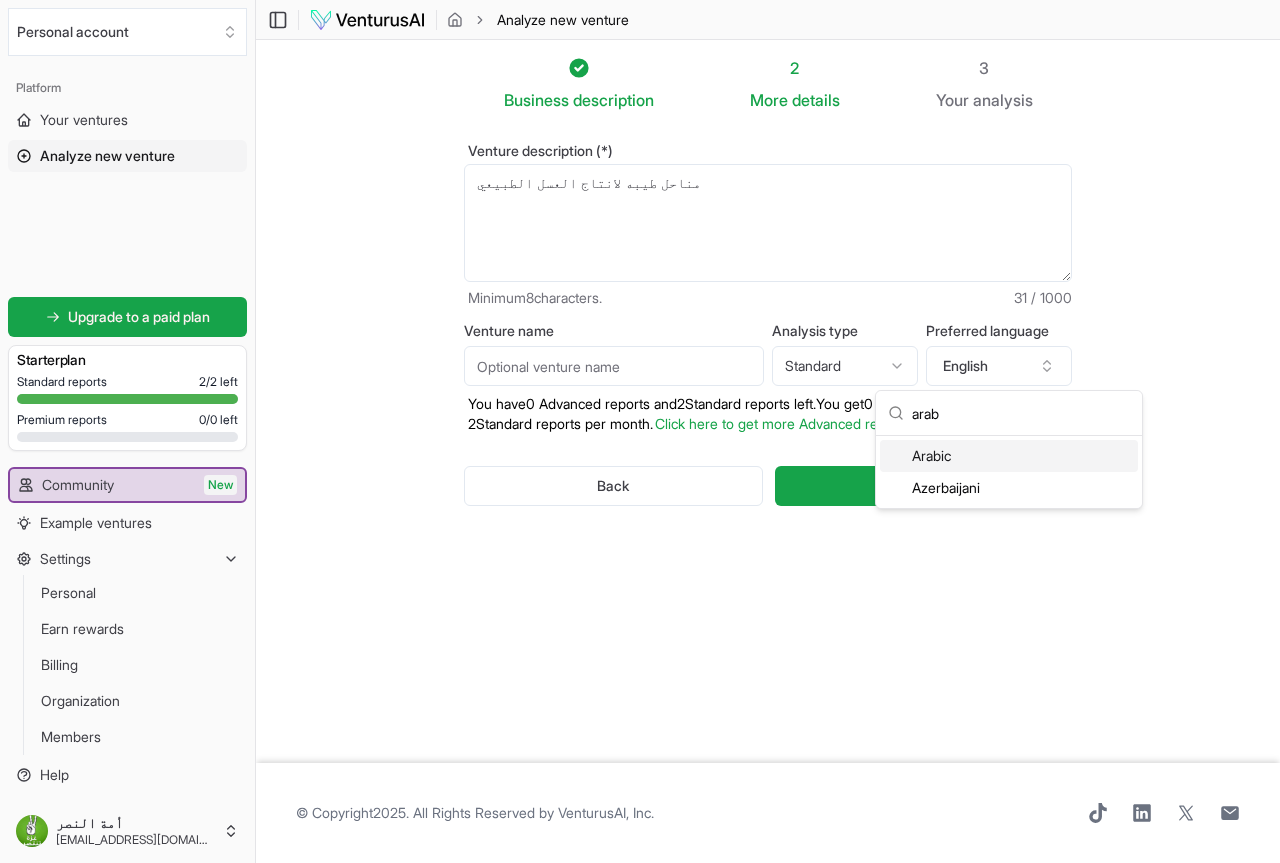 type on "arab" 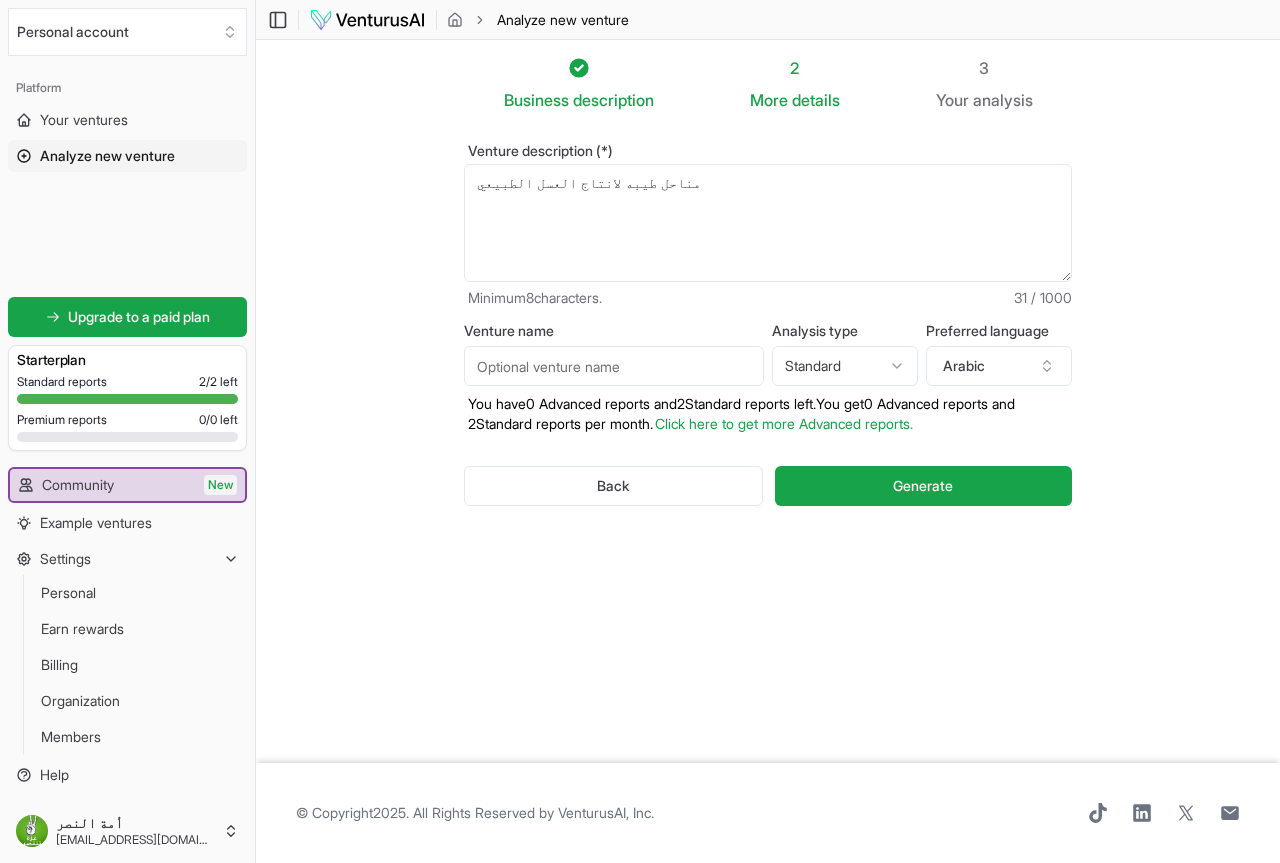 click on "We value your privacy We use cookies to enhance your browsing experience, serve personalized ads or content, and analyze our traffic. By clicking "Accept All", you consent to our use of cookies. Customize    Accept All Customize Consent Preferences   We use cookies to help you navigate efficiently and perform certain functions. You will find detailed information about all cookies under each consent category below. The cookies that are categorized as "Necessary" are stored on your browser as they are essential for enabling the basic functionalities of the site. ...  Show more Necessary Always Active Necessary cookies are required to enable the basic features of this site, such as providing secure log-in or adjusting your consent preferences. These cookies do not store any personally identifiable data. Cookie cookieyes-consent Duration 1 year Description Cookie __cf_bm Duration 1 hour Description This cookie, set by Cloudflare, is used to support Cloudflare Bot Management.  Cookie _cfuvid Duration session lidc" at bounding box center [640, 431] 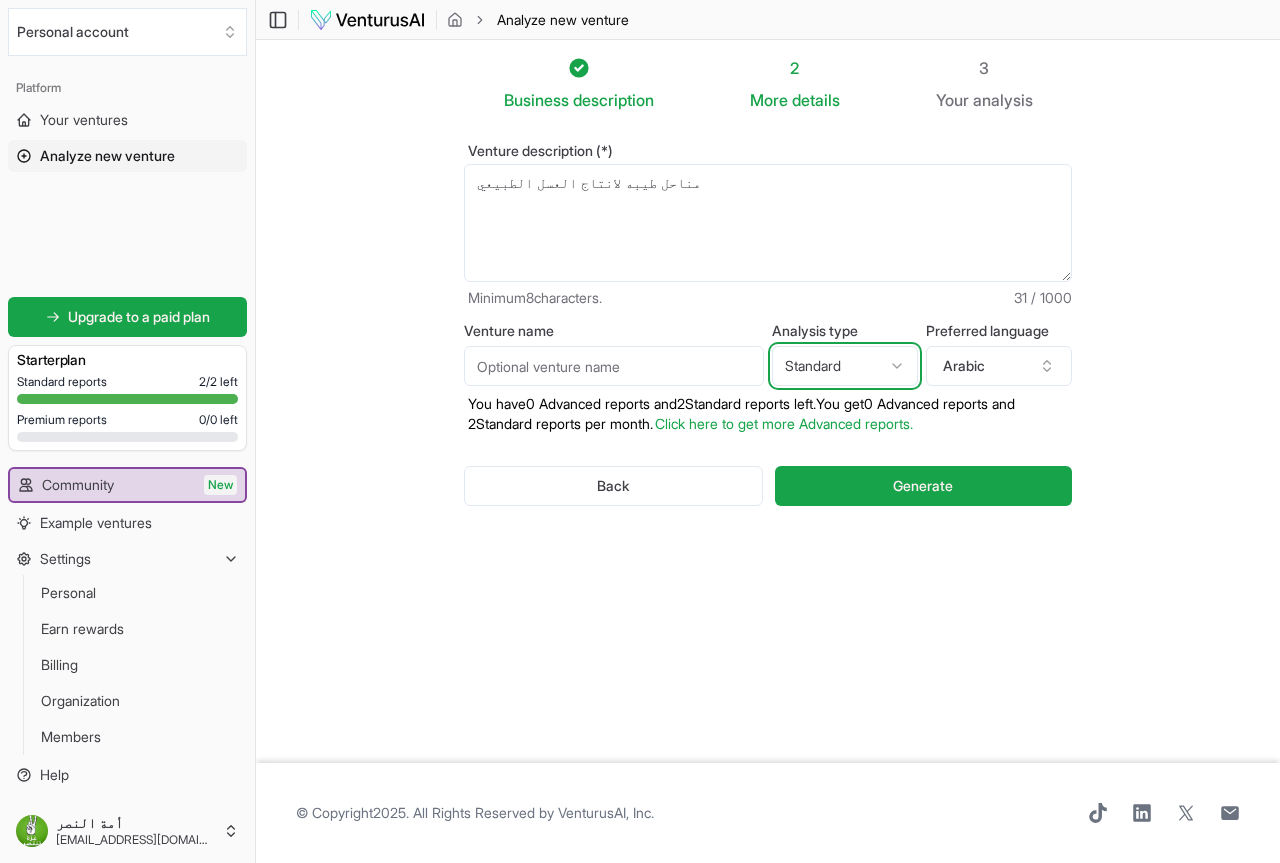 click on "We value your privacy We use cookies to enhance your browsing experience, serve personalized ads or content, and analyze our traffic. By clicking "Accept All", you consent to our use of cookies. Customize    Accept All Customize Consent Preferences   We use cookies to help you navigate efficiently and perform certain functions. You will find detailed information about all cookies under each consent category below. The cookies that are categorized as "Necessary" are stored on your browser as they are essential for enabling the basic functionalities of the site. ...  Show more Necessary Always Active Necessary cookies are required to enable the basic features of this site, such as providing secure log-in or adjusting your consent preferences. These cookies do not store any personally identifiable data. Cookie cookieyes-consent Duration 1 year Description Cookie __cf_bm Duration 1 hour Description This cookie, set by Cloudflare, is used to support Cloudflare Bot Management.  Cookie _cfuvid Duration session lidc" at bounding box center [640, 431] 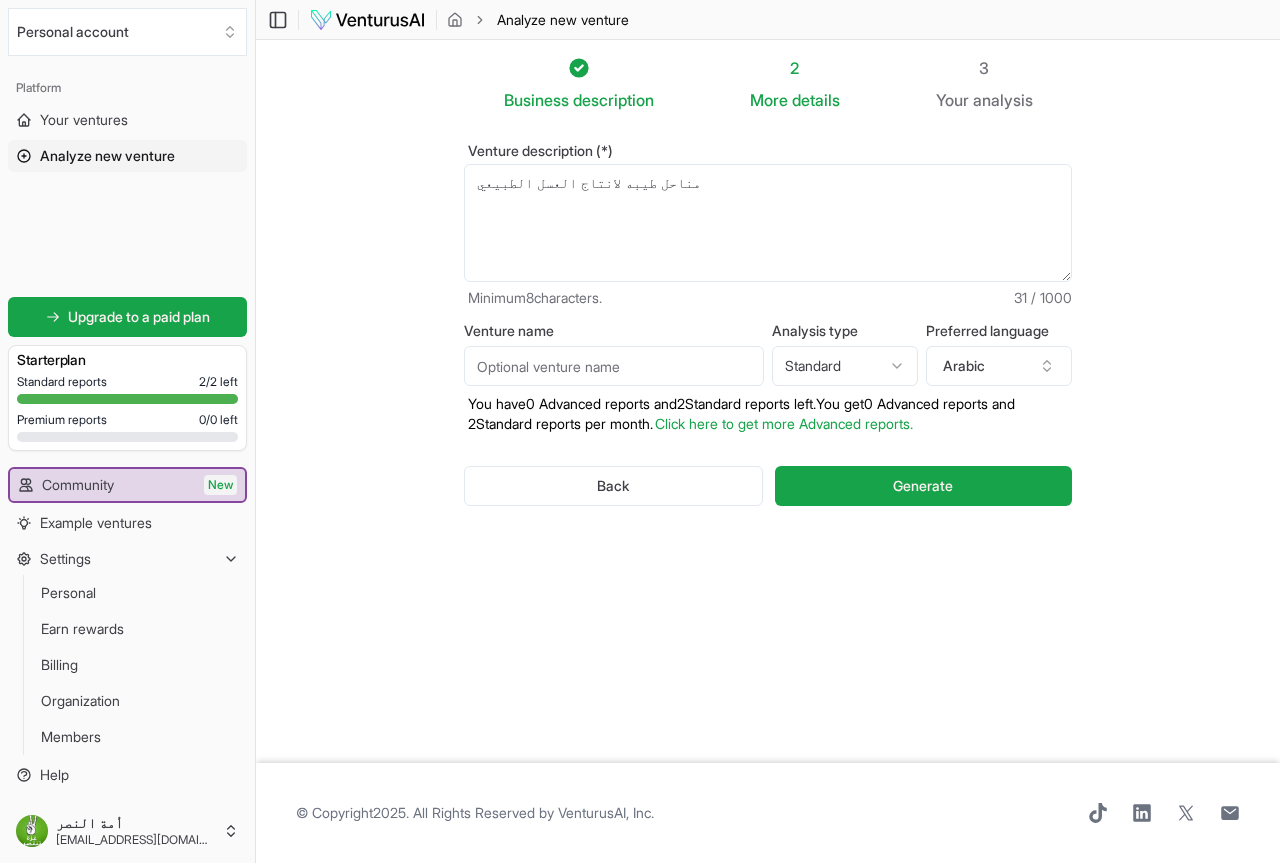click on "Venture name" at bounding box center [614, 366] 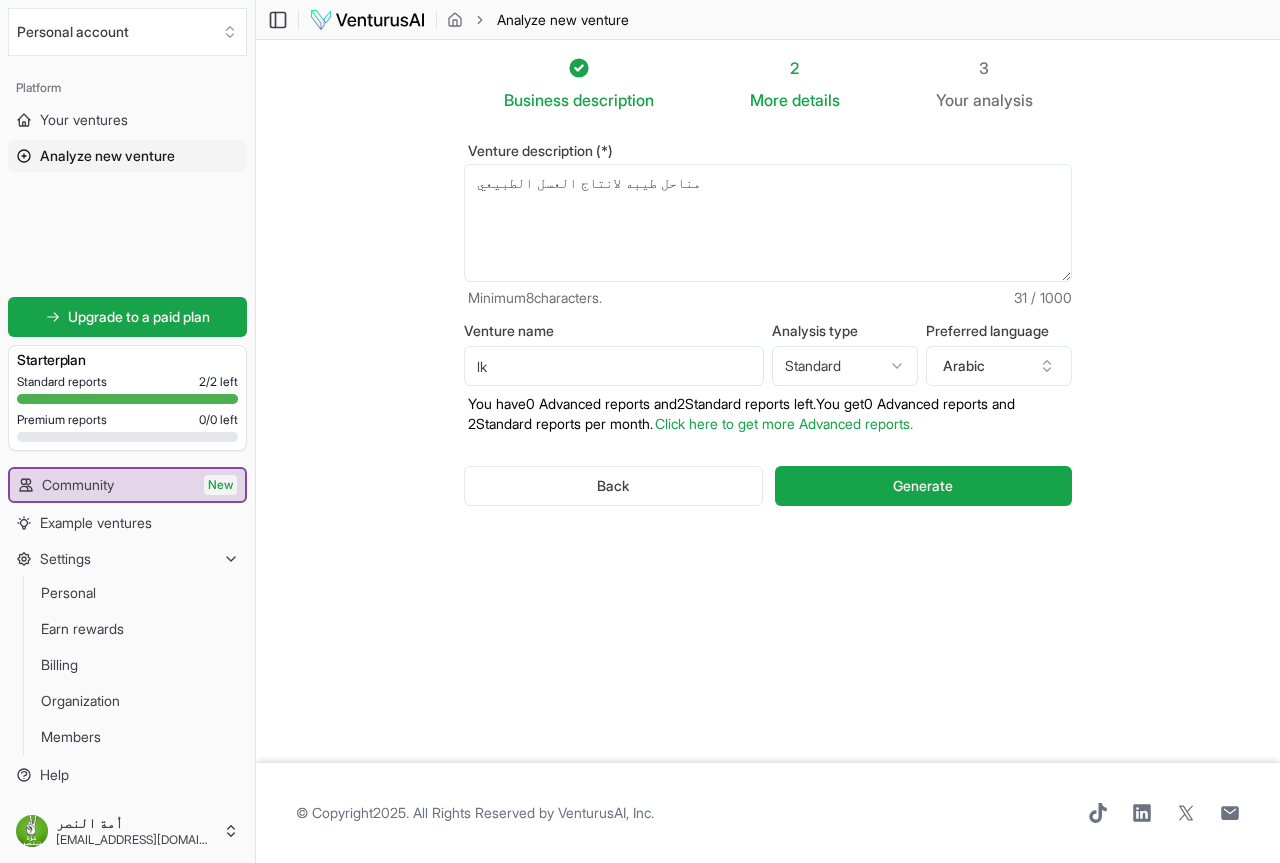 type on "l" 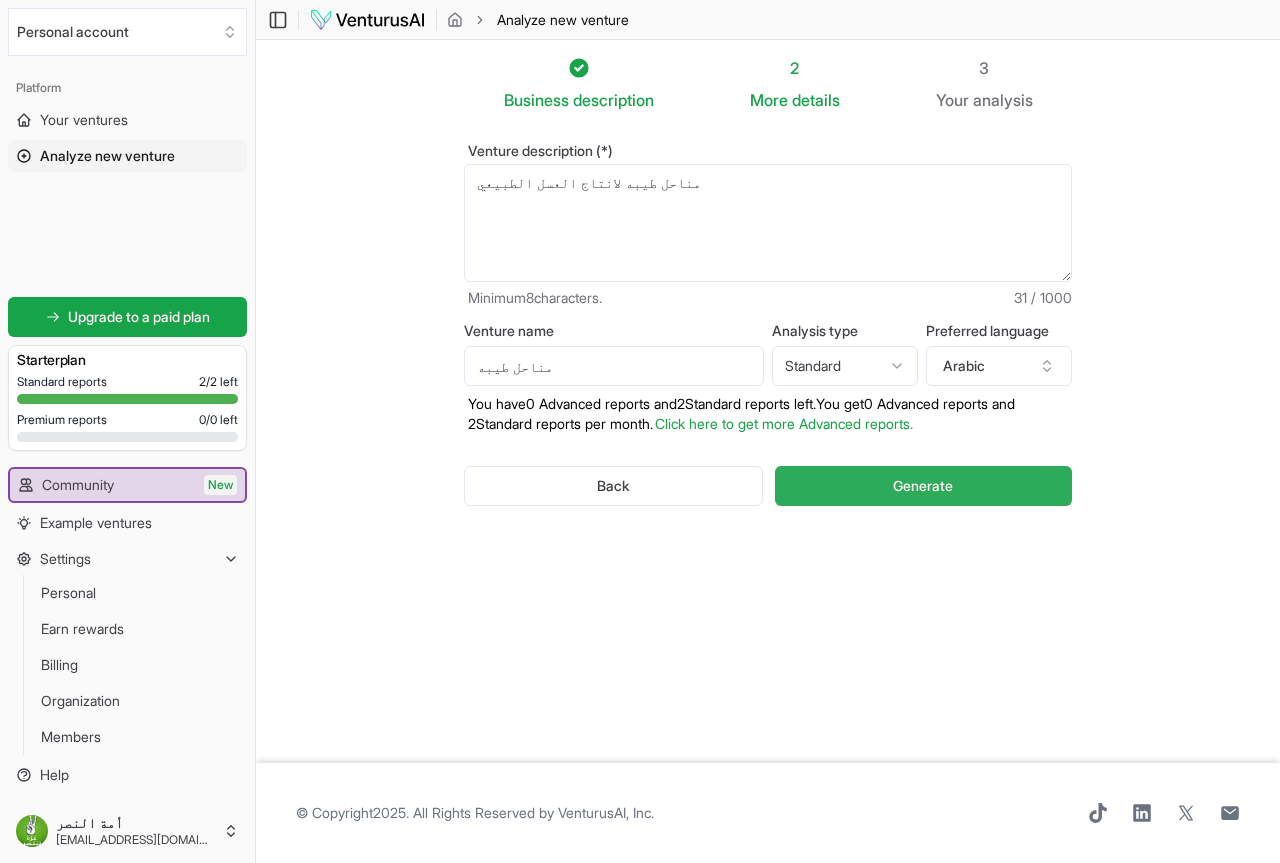type on "مناحل طيبه" 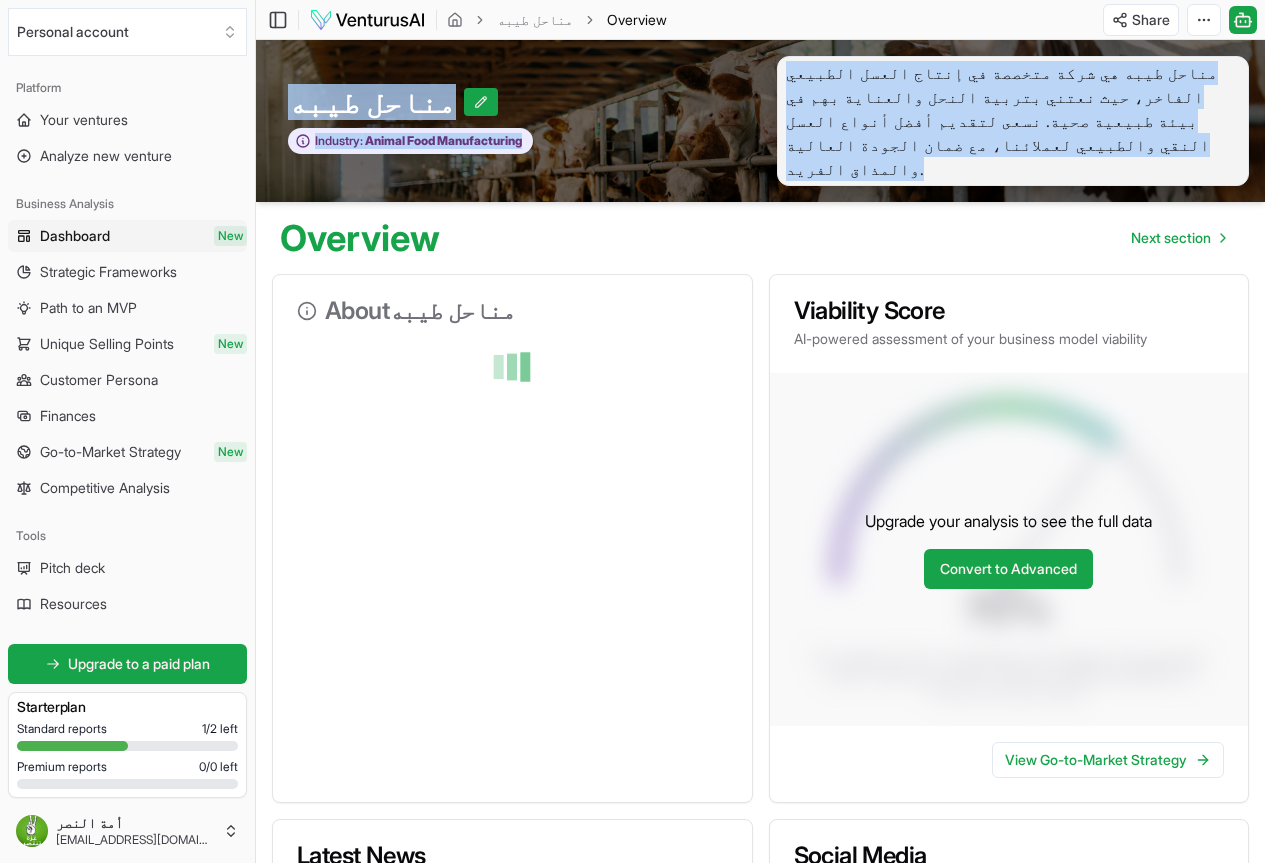 drag, startPoint x: 936, startPoint y: 141, endPoint x: 1239, endPoint y: 36, distance: 320.6774 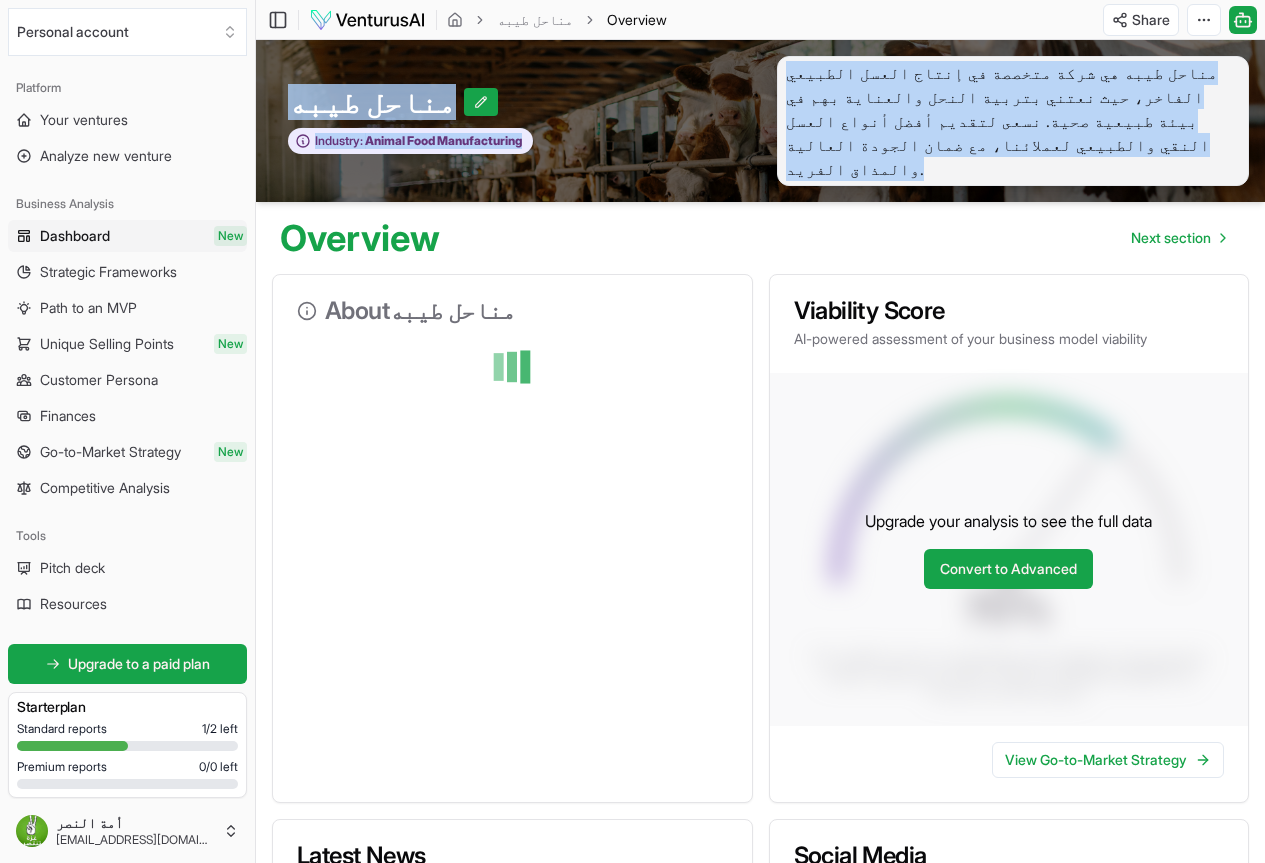 click on "Toggle Sidebar مناحل طيبه Overview Share Toggle Chat Sidebar مناحل طيبه Overview مناحل طيبه Industry: Animal Food Manufacturing مناحل طيبه هي شركة متخصصة في إنتاج العسل الطبيعي الفاخر، حيث نعتني بتربية النحل والعناية بهم في بيئة طبيعية صحية. نسعى لتقديم أفضل أنواع العسل النقي والطبيعي لعملائنا، مع ضمان الجودة العالية والمذاق الفريد. Overview   Next section About  مناحل طيبه Viability Score AI-powered assessment of your business model viability 70 % The viability score is a proprietary score based on the business model, market size, SWOT, PESTEL, Porter's Five Forces, and other factors. Upgrade your analysis to see the full data Convert to Advanced View Go-to-Market Strategy Latest News Recent industry news and updates Lorem Ipsum Dolor Sit Amet Sample Source • Jan 1, 2024 Ut Enim Ad Minim Veniam • •" at bounding box center [760, 1267] 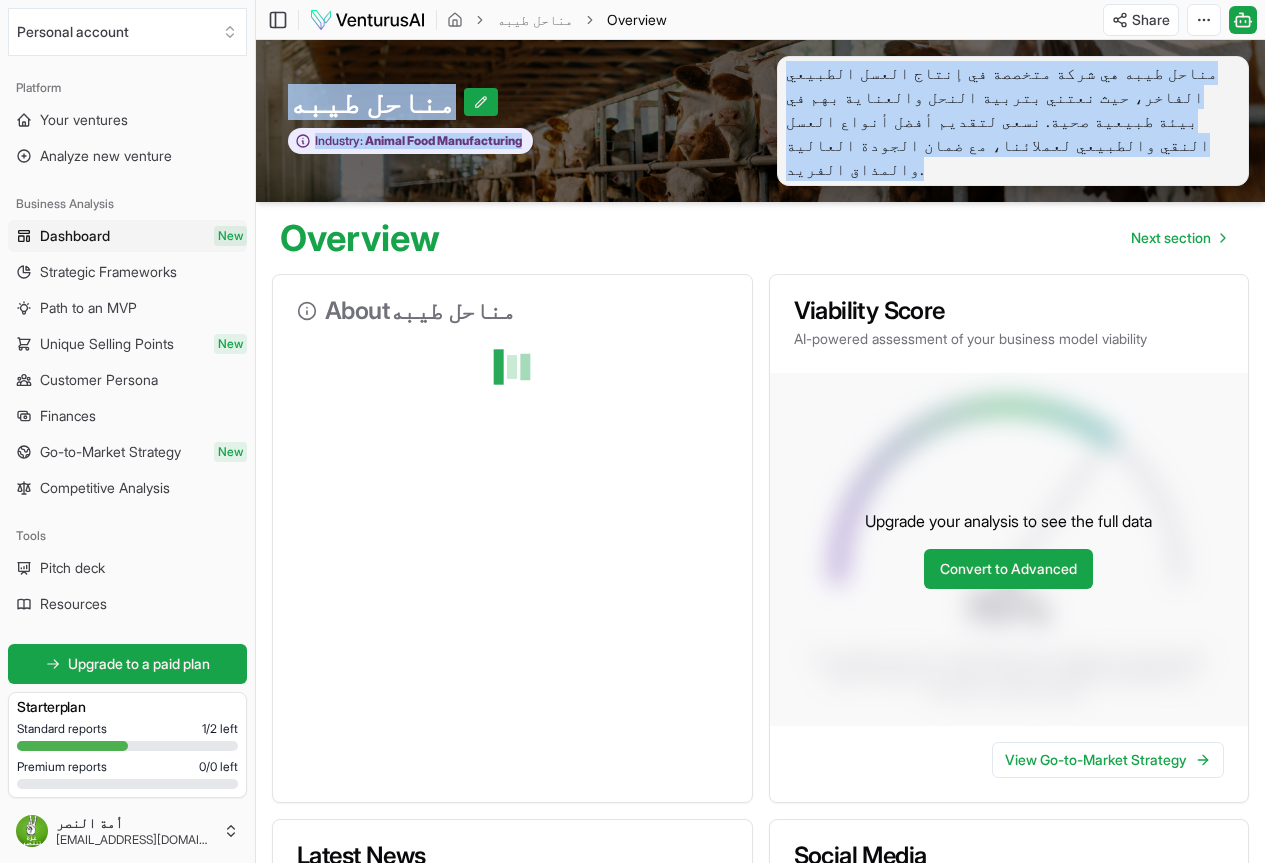 copy on "Toggle Chat Sidebar مناحل طيبه Overview مناحل طيبه Industry: Animal Food Manufacturing مناحل طيبه هي شركة متخصصة في إنتاج العسل الطبيعي الفاخر، حيث نعتني بتربية النحل والعناية بهم في بيئة طبيعية صحية. نسعى لتقديم أفضل أنواع العسل النقي والطبيعي لعملائنا، مع ضمان الجودة العالية والمذاق الفريد." 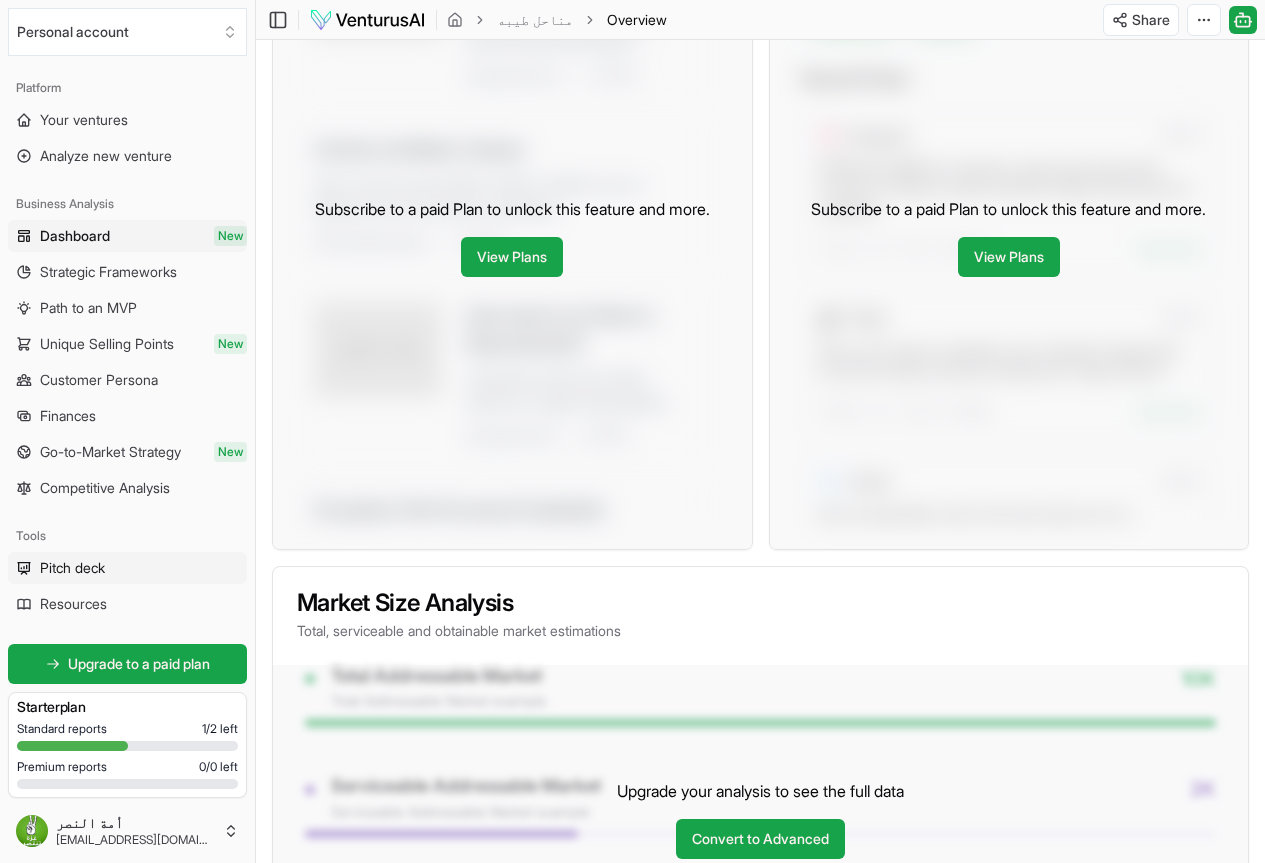 scroll, scrollTop: 1000, scrollLeft: 0, axis: vertical 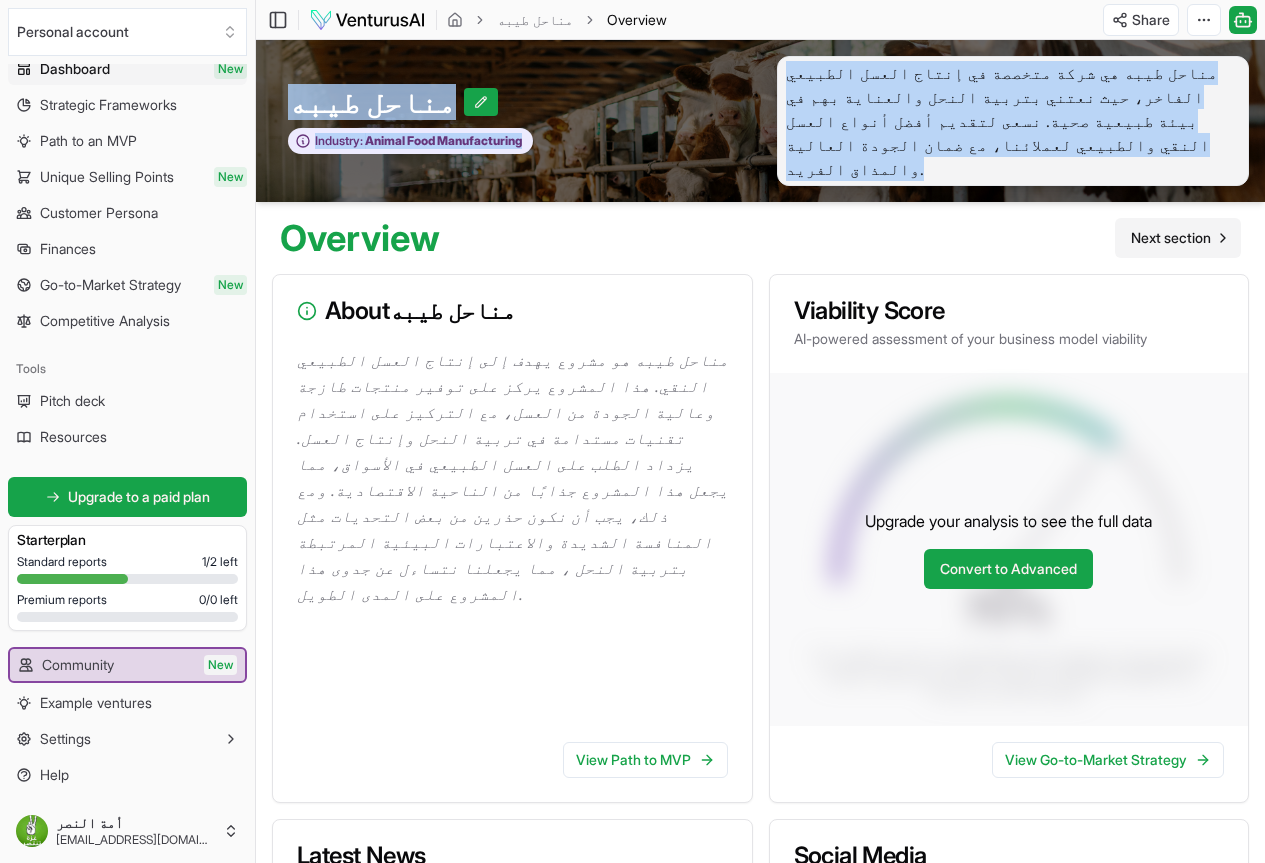 click on "Next section" at bounding box center [1178, 238] 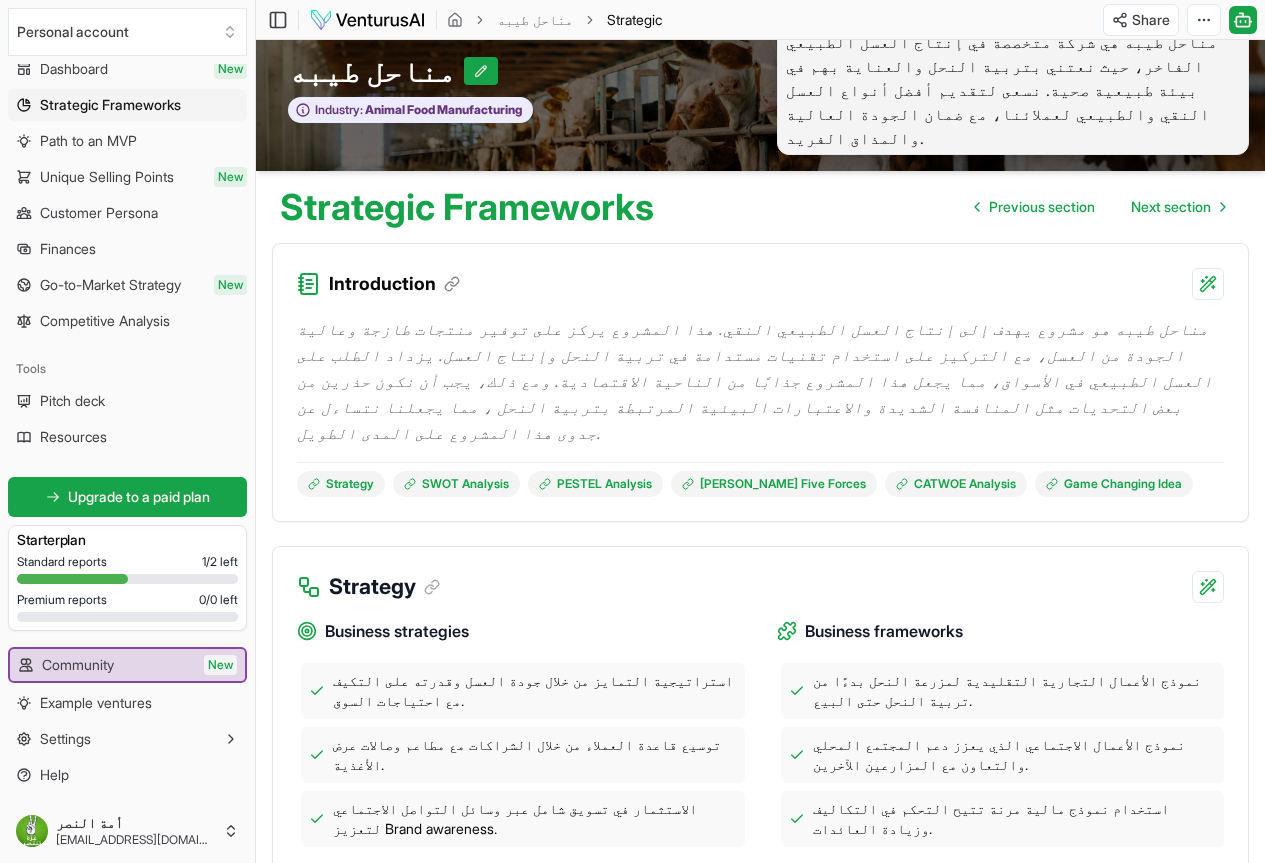 scroll, scrollTop: 0, scrollLeft: 0, axis: both 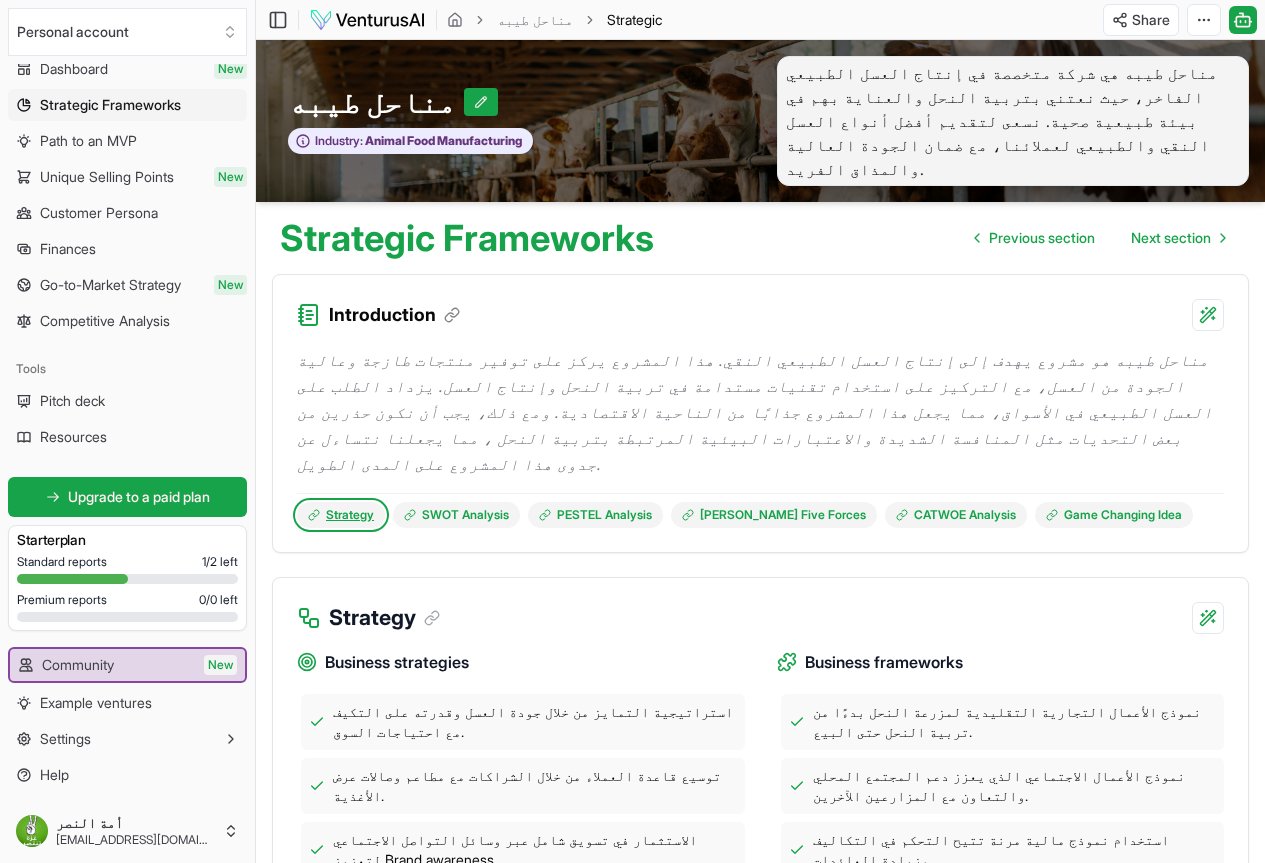 click on "Strategy" at bounding box center (341, 515) 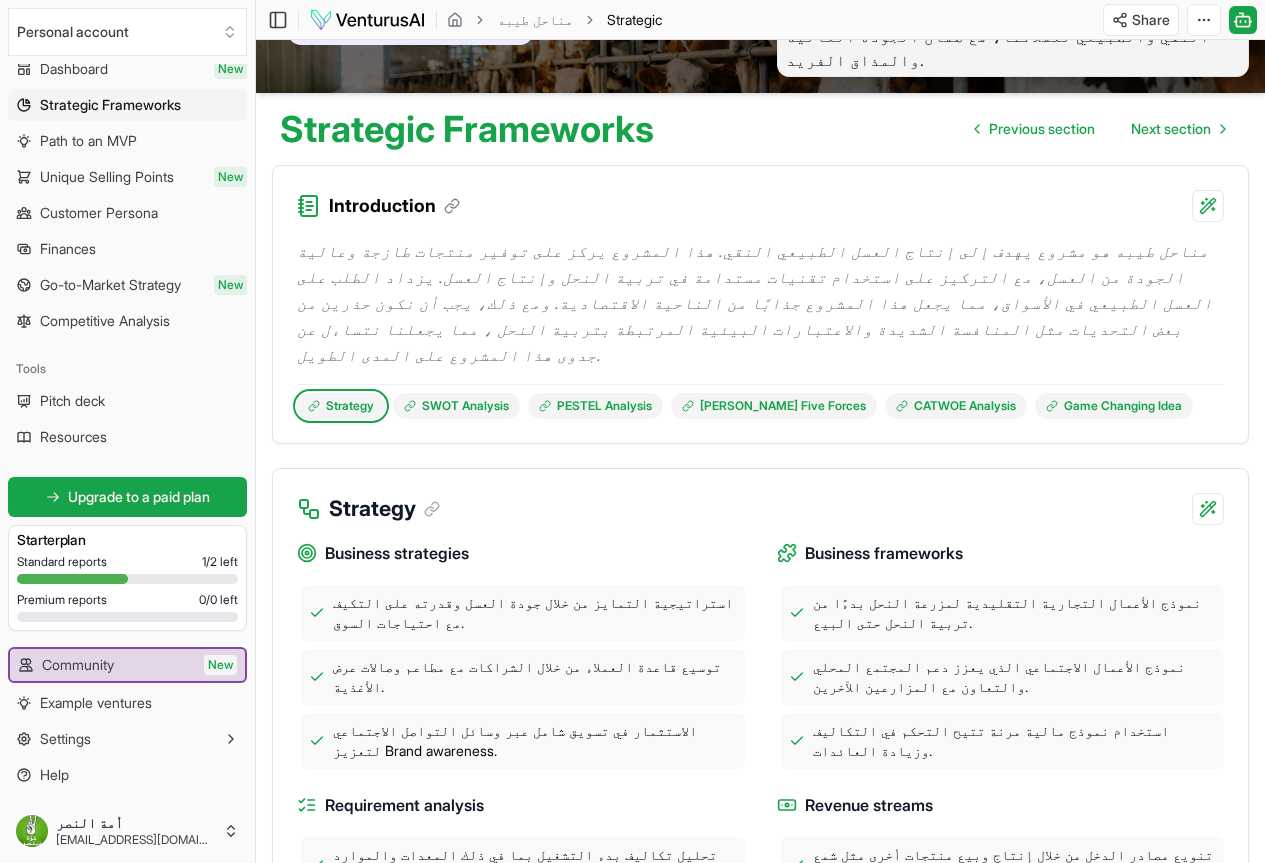 scroll, scrollTop: 0, scrollLeft: 0, axis: both 